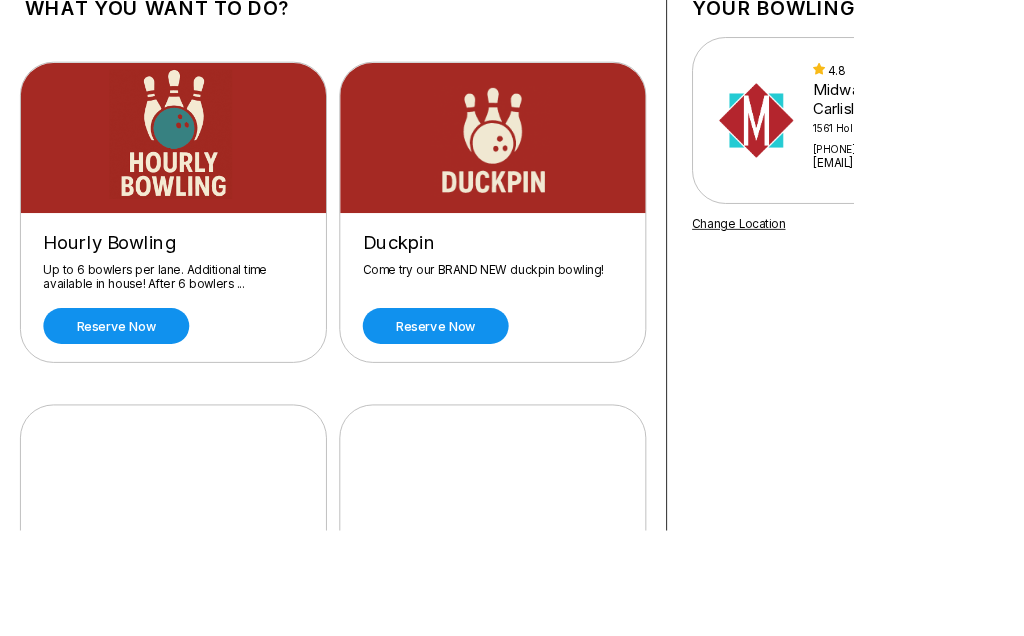 scroll, scrollTop: 139, scrollLeft: 0, axis: vertical 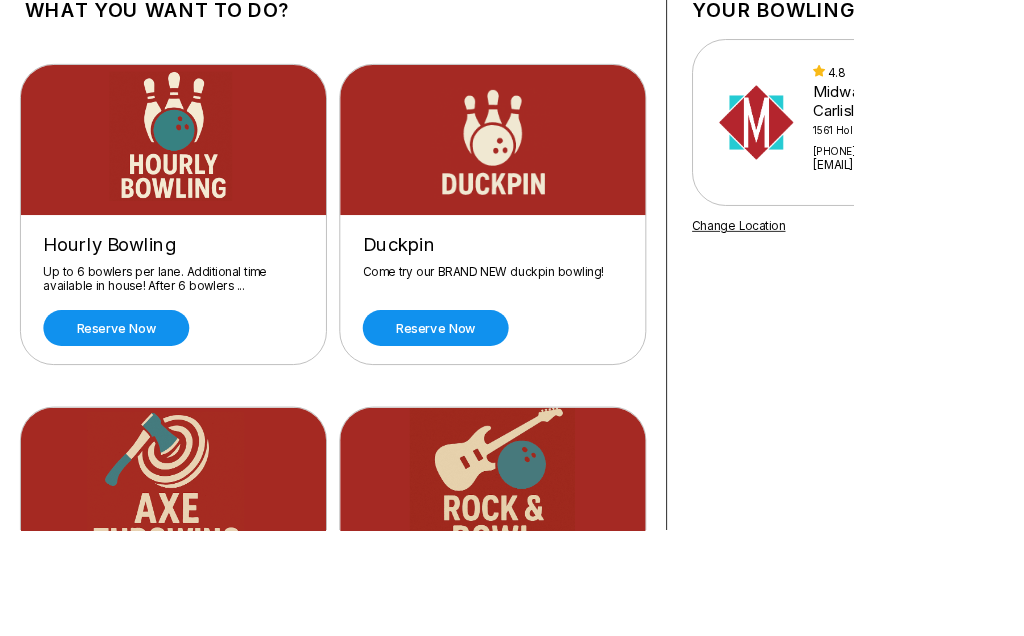 click on "Reserve now" at bounding box center [139, 393] 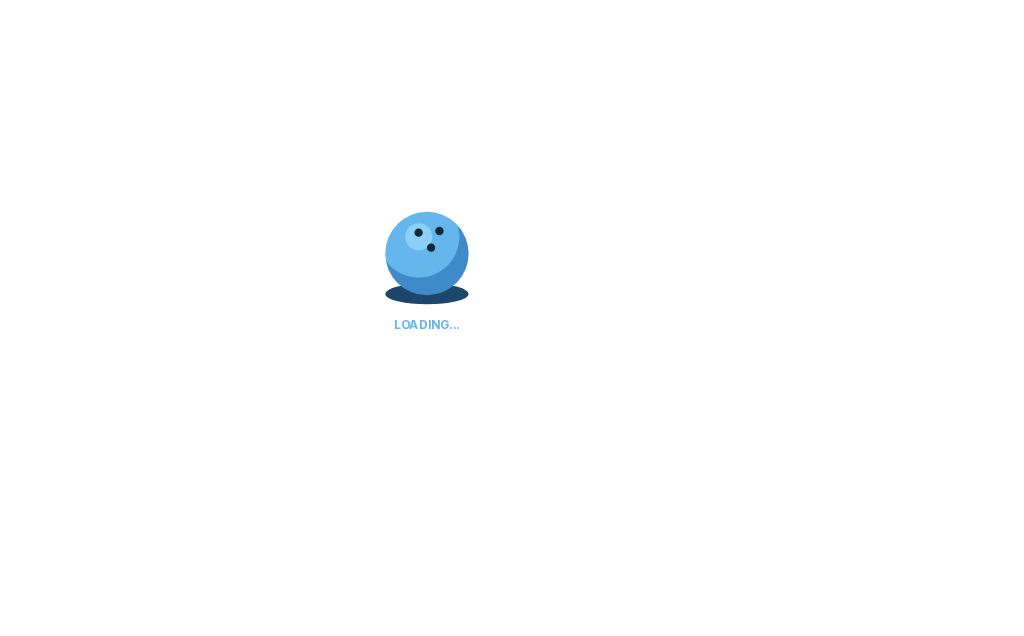 scroll, scrollTop: 0, scrollLeft: 0, axis: both 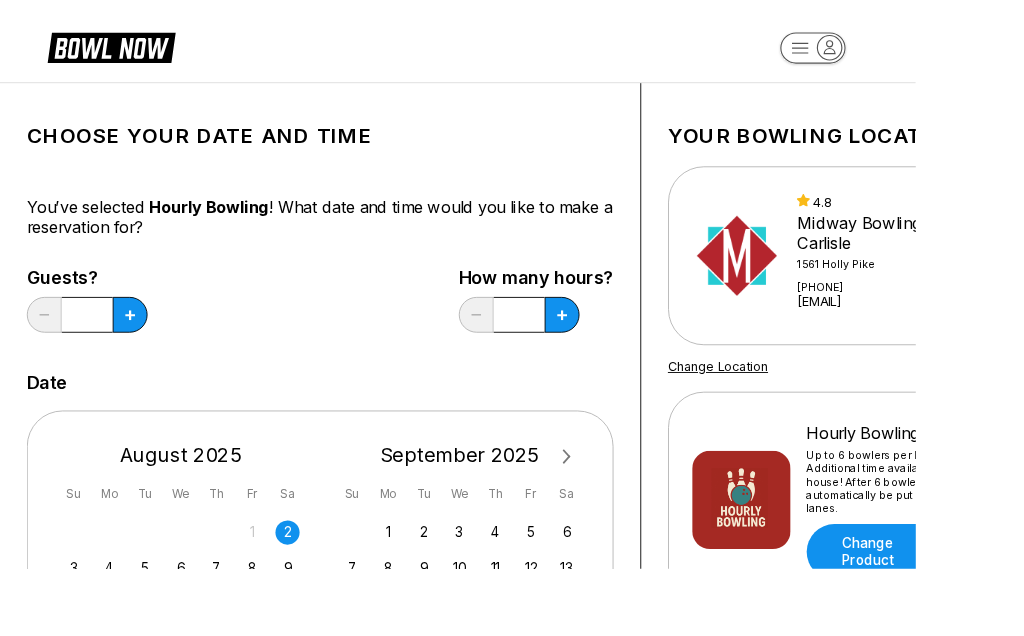 click at bounding box center (145, 352) 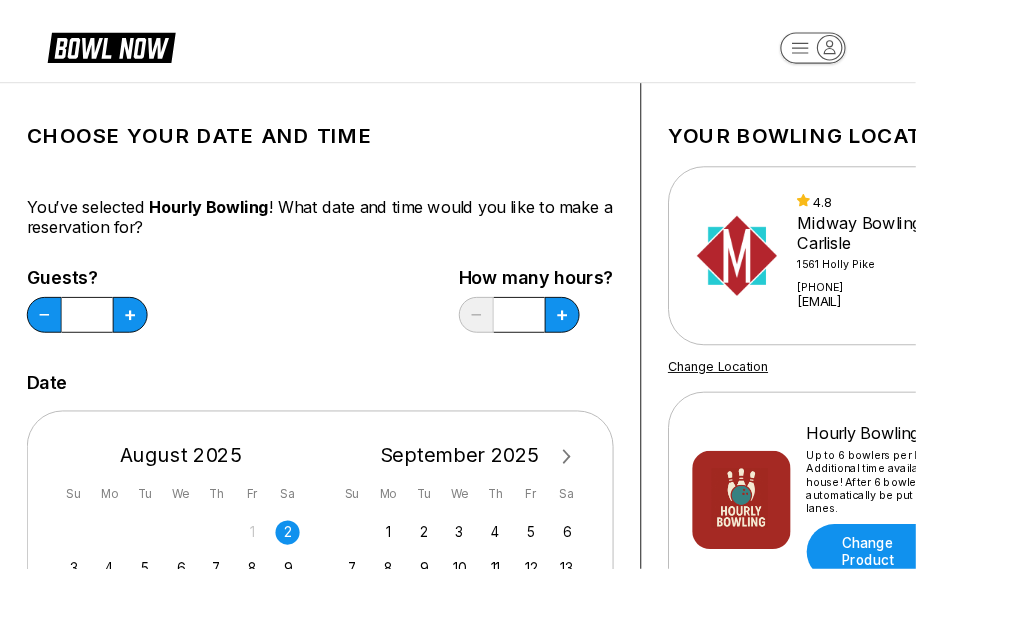 click at bounding box center [145, 352] 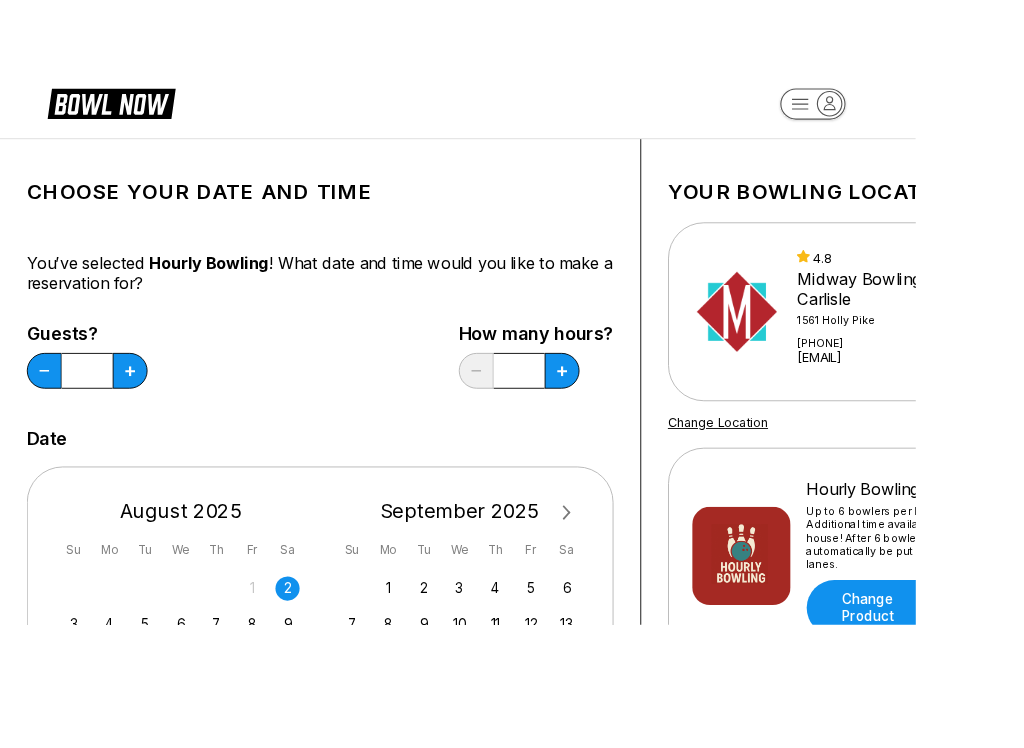 scroll, scrollTop: 3, scrollLeft: 0, axis: vertical 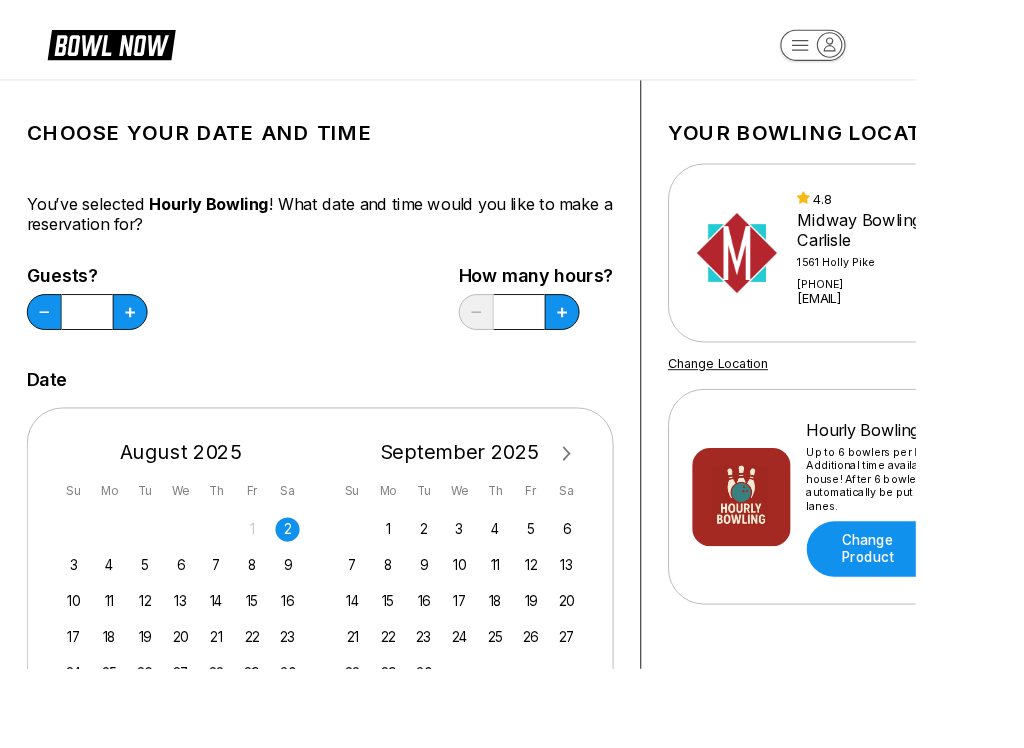 click at bounding box center (145, 349) 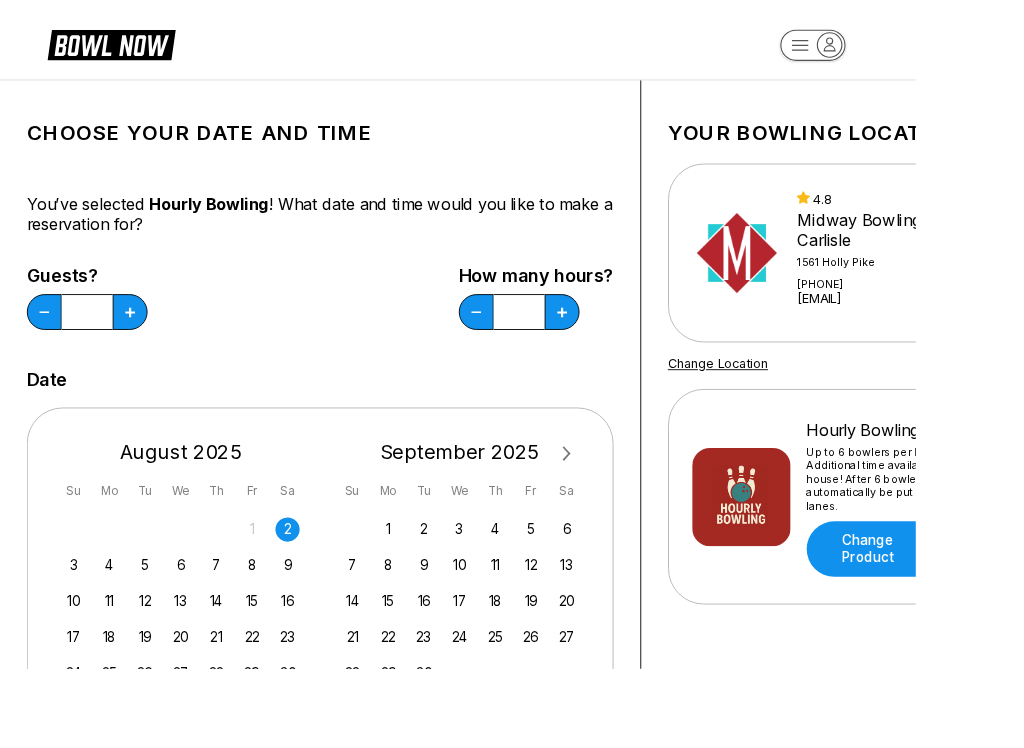 click at bounding box center [145, 349] 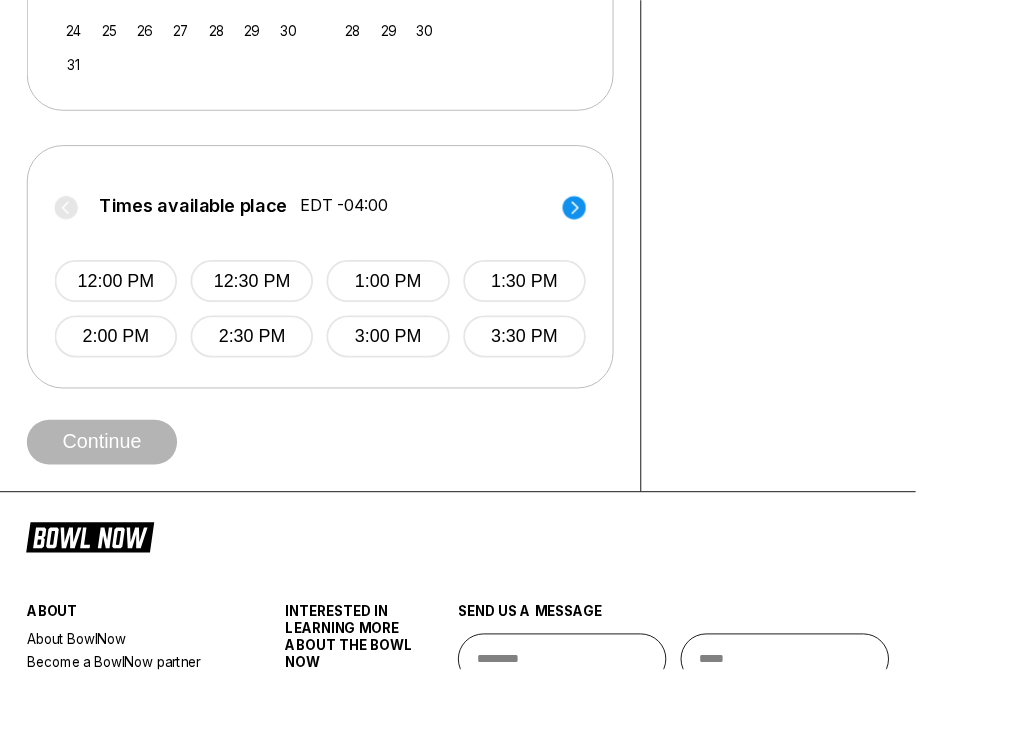 scroll, scrollTop: 713, scrollLeft: 0, axis: vertical 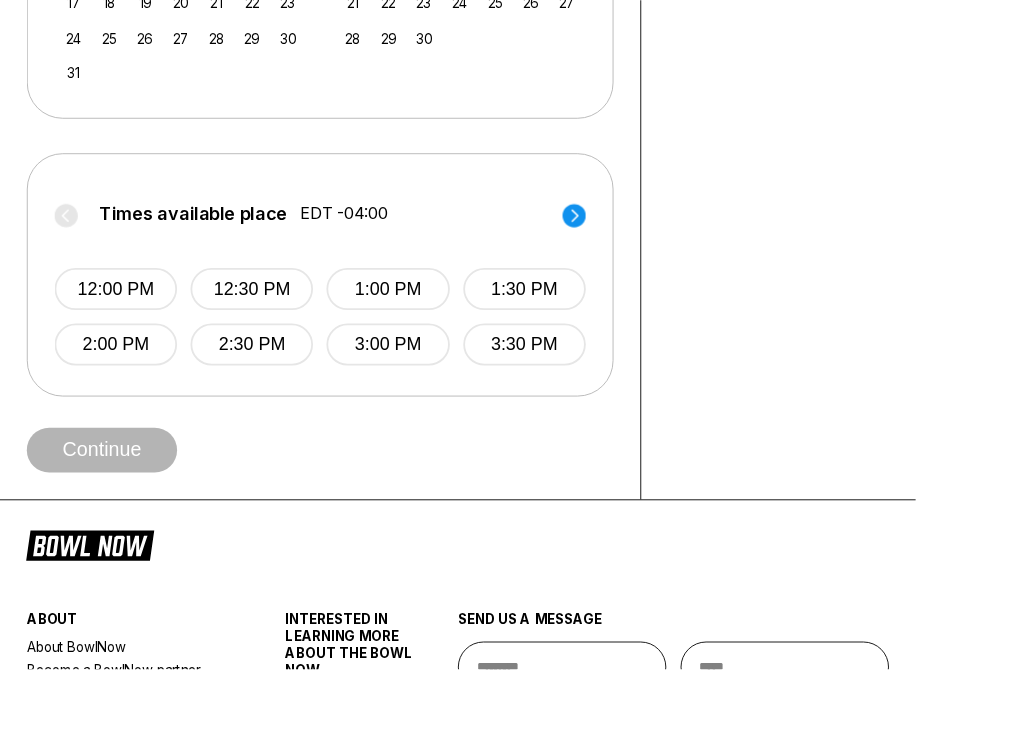 click 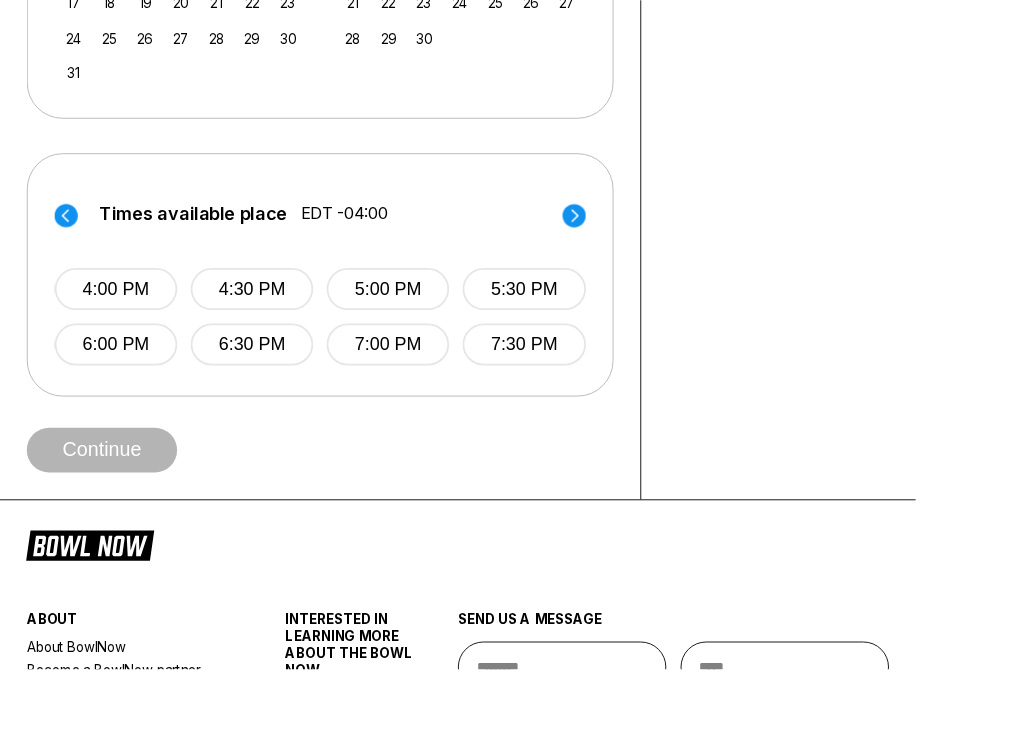click 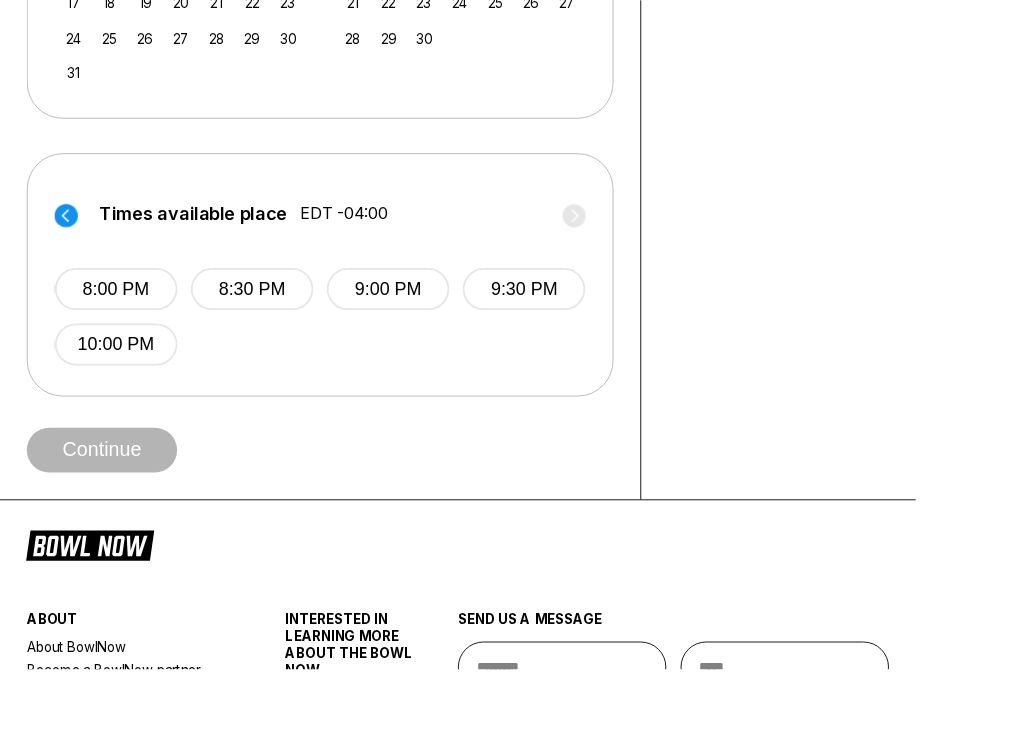click 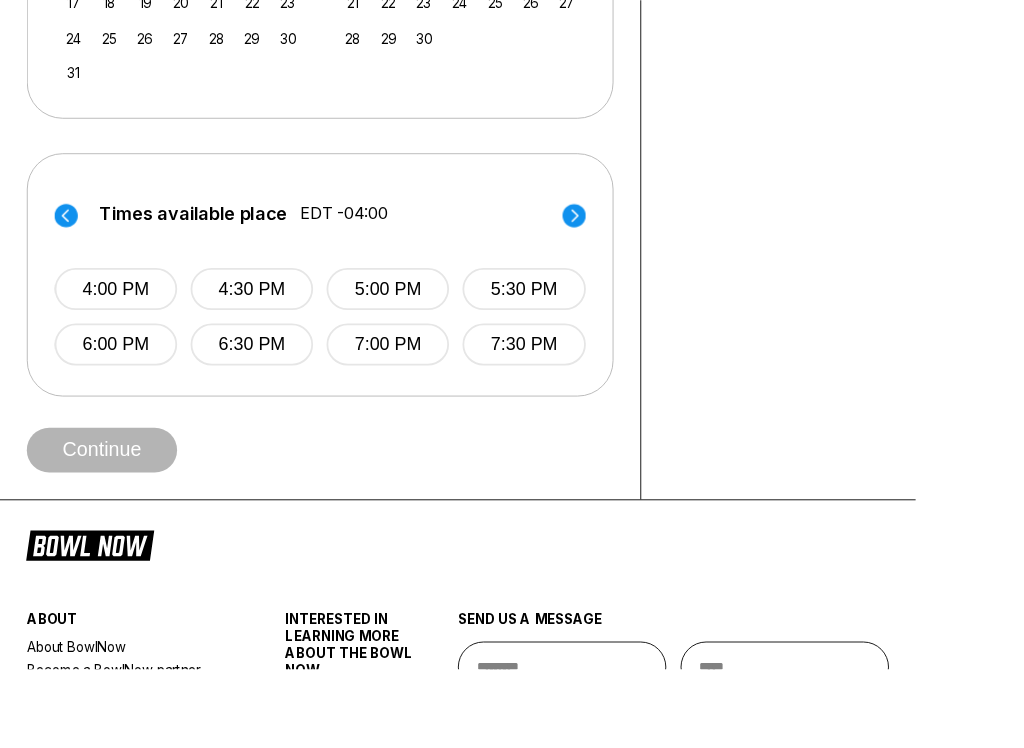click on "7:00 PM" at bounding box center [433, 384] 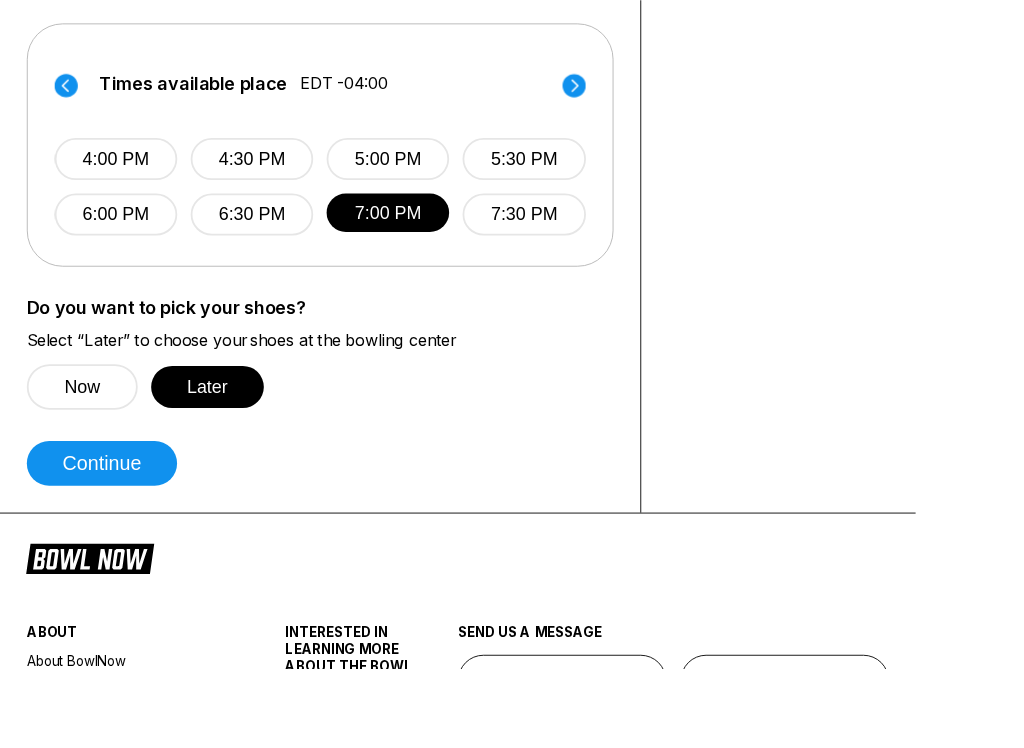 scroll, scrollTop: 859, scrollLeft: 0, axis: vertical 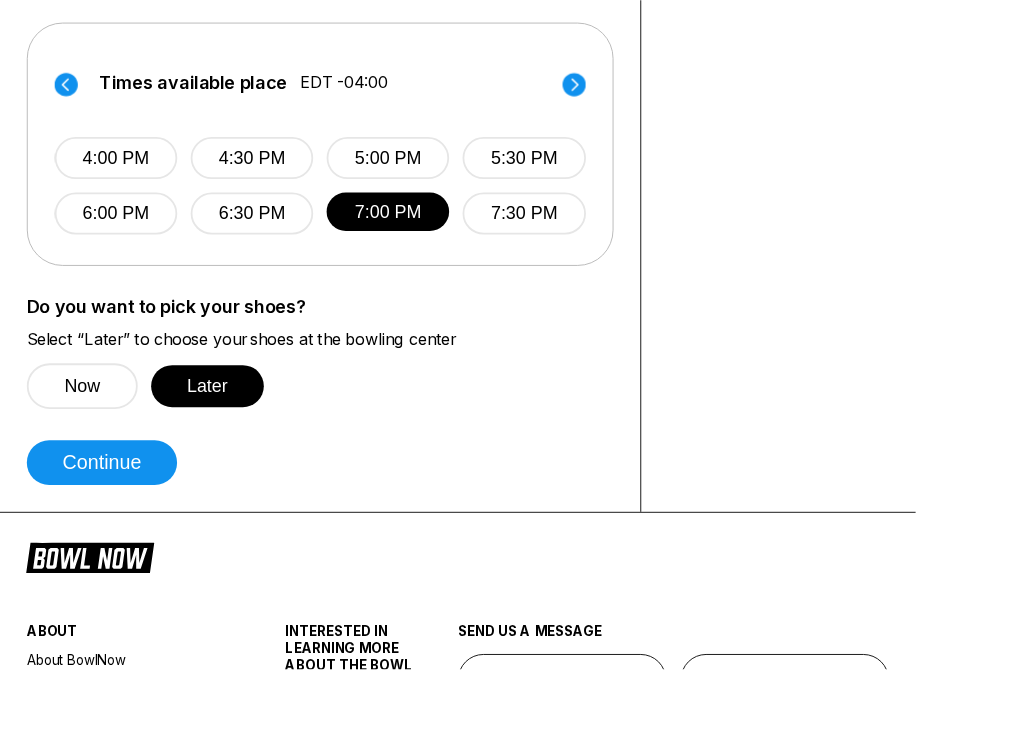 click on "Now" at bounding box center [92, 431] 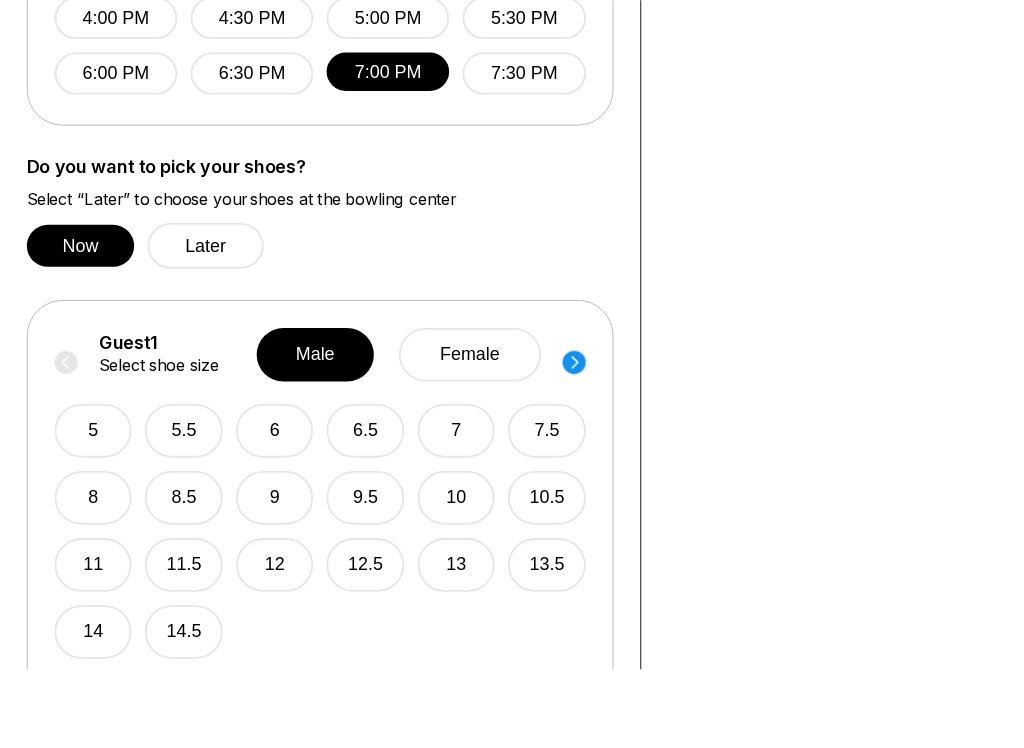 scroll, scrollTop: 1014, scrollLeft: 0, axis: vertical 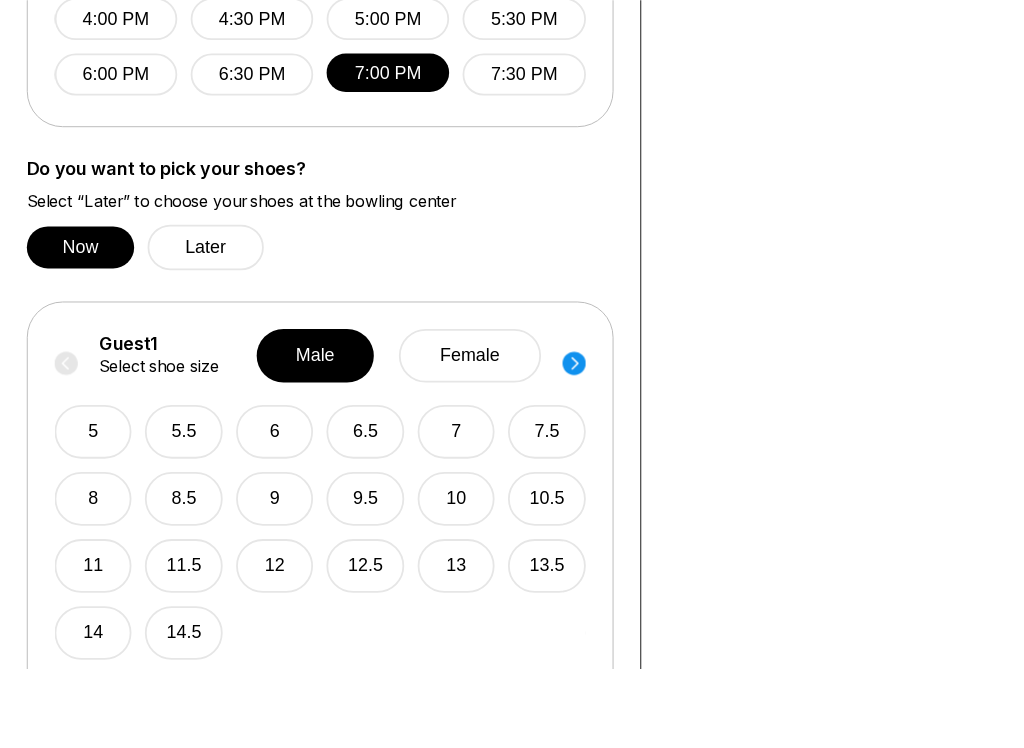 click on "Later" at bounding box center [230, 276] 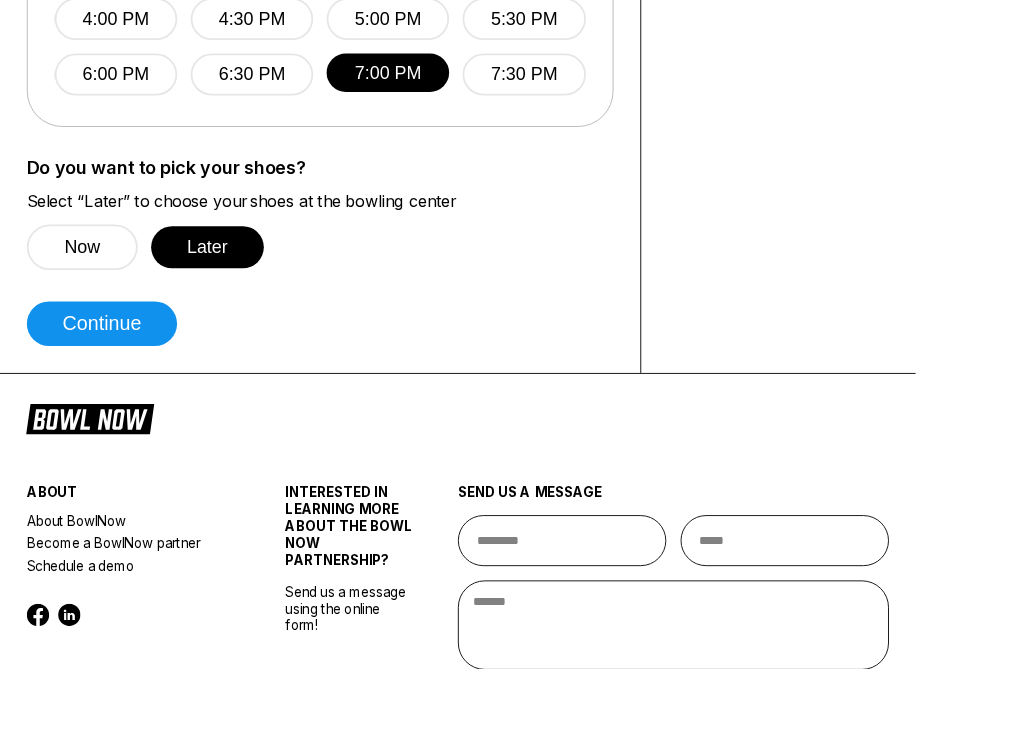 click on "Continue" at bounding box center [114, 362] 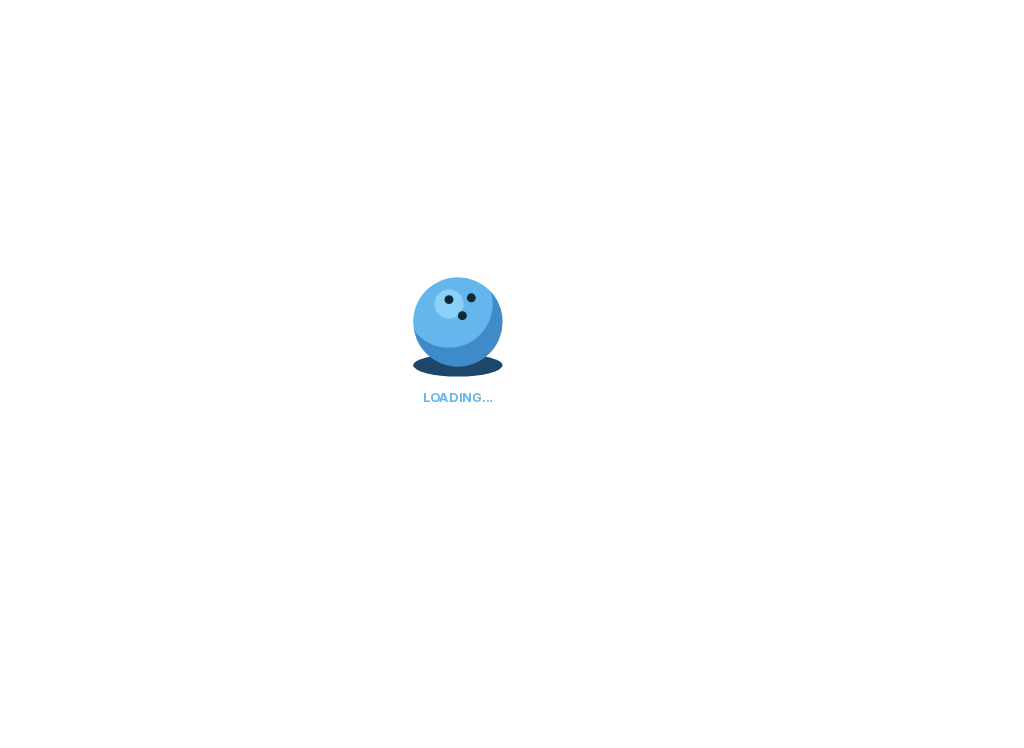select on "**" 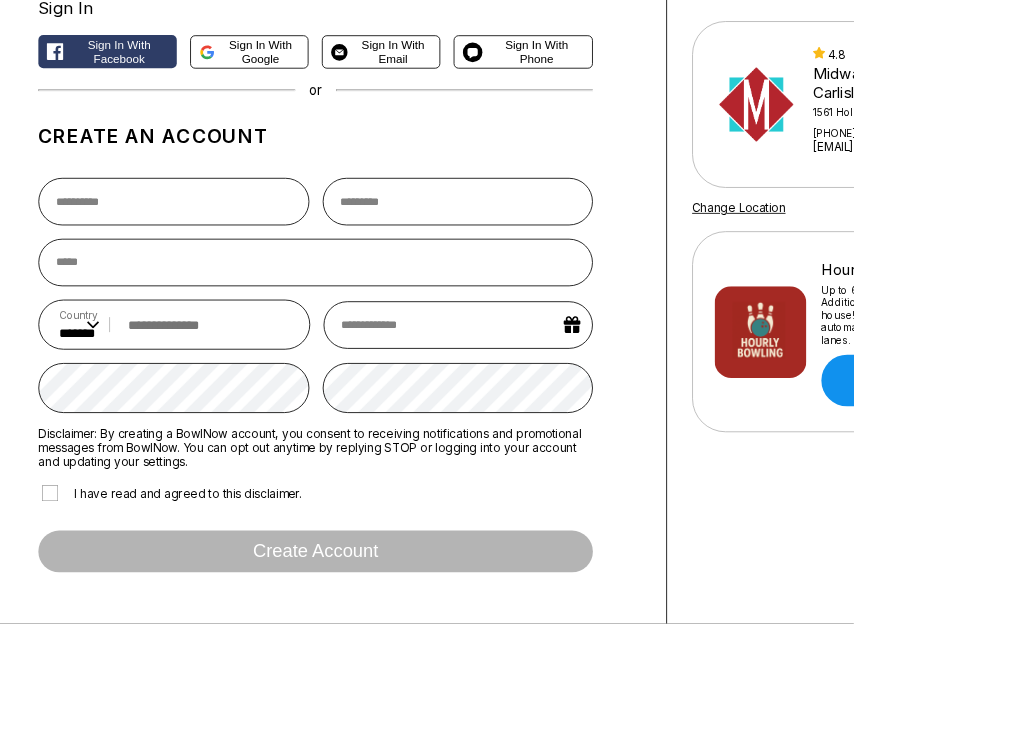 scroll, scrollTop: 161, scrollLeft: 0, axis: vertical 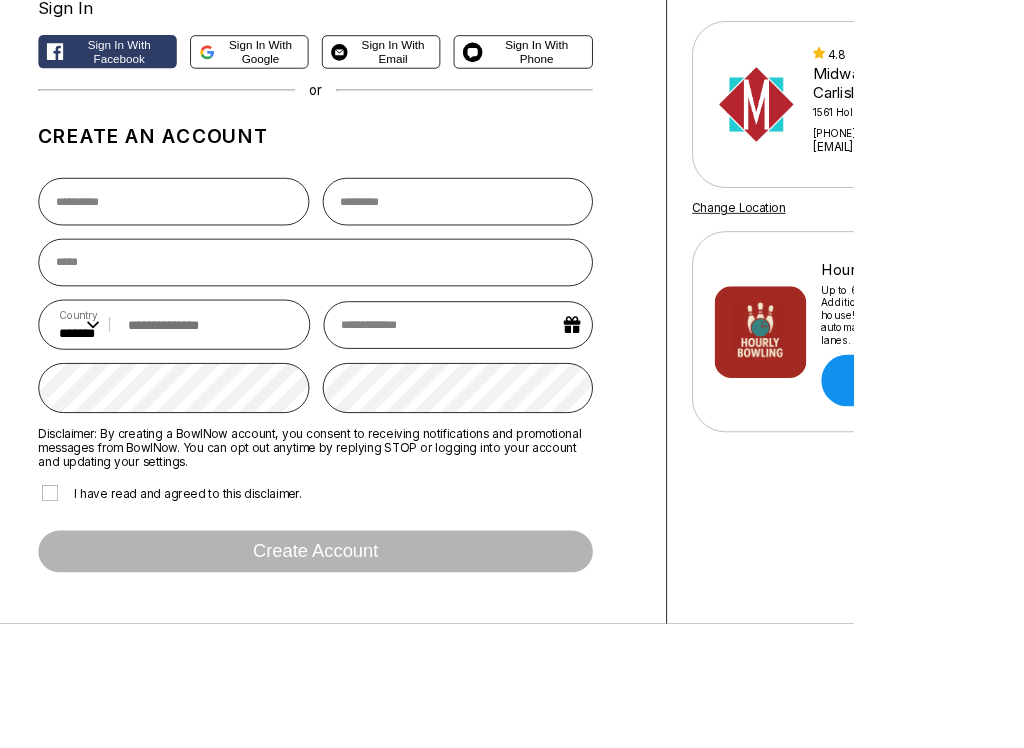 click on "Create account" at bounding box center [378, 661] 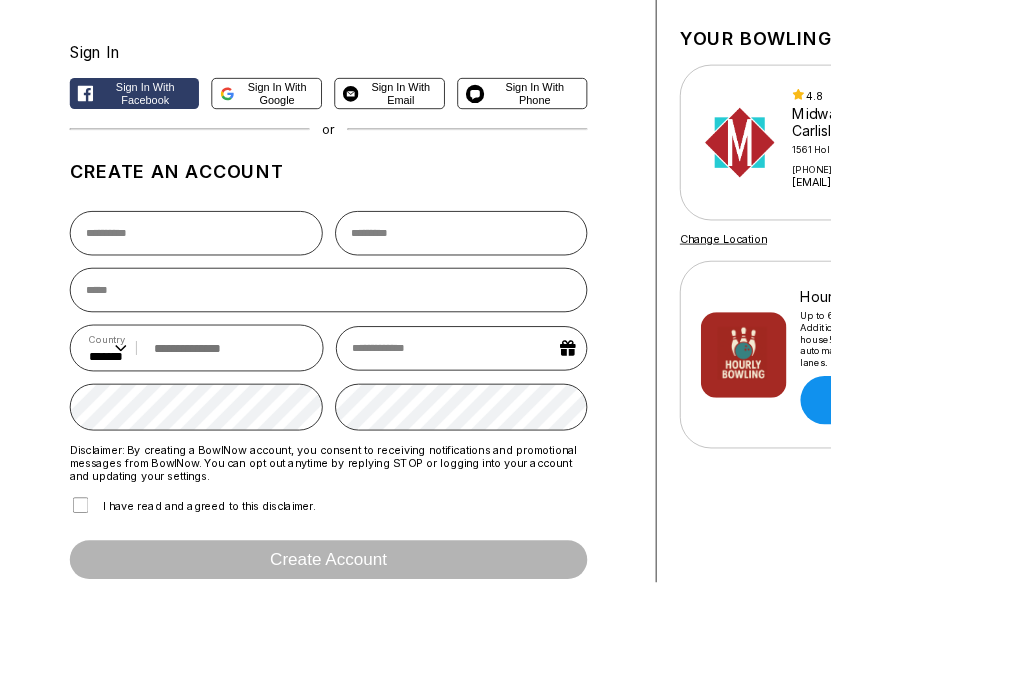 scroll, scrollTop: 104, scrollLeft: 0, axis: vertical 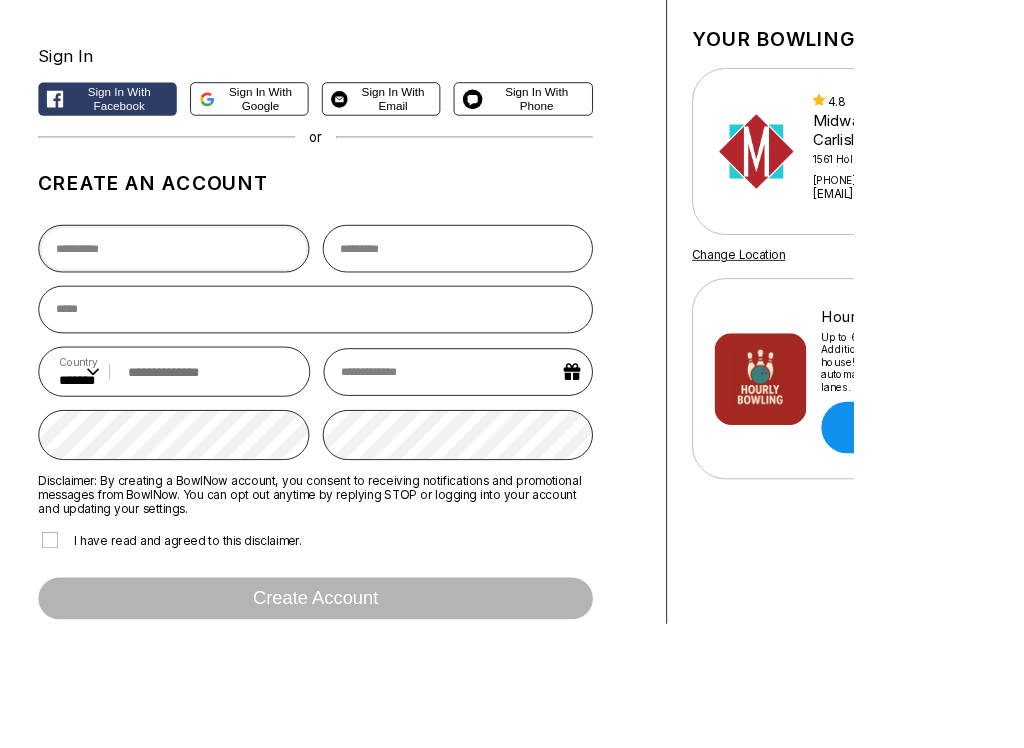 click at bounding box center (208, 298) 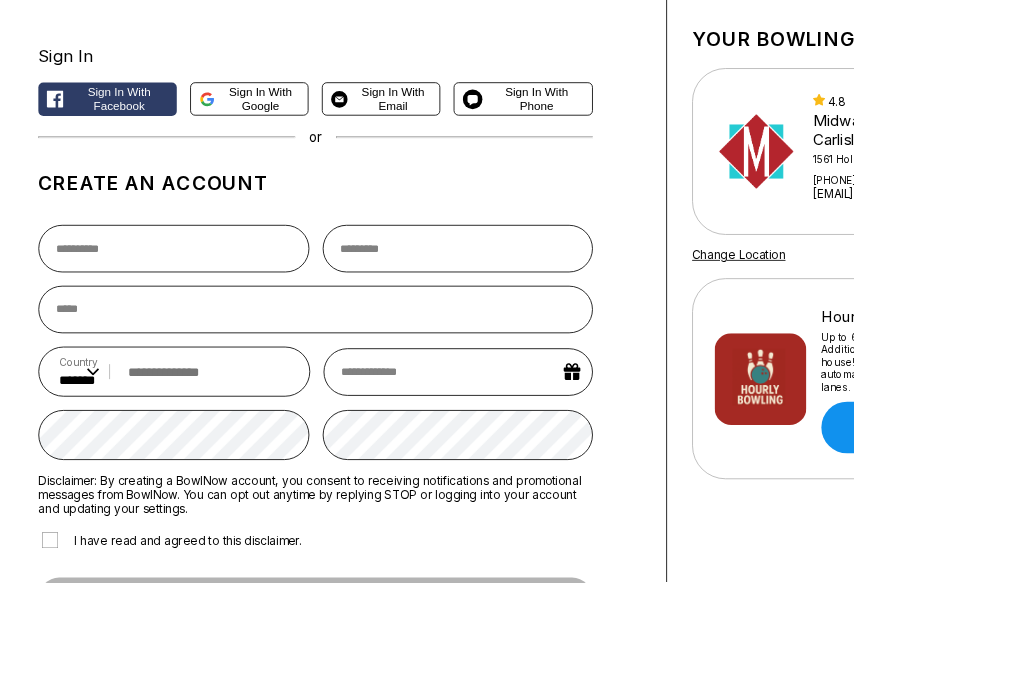 type on "****" 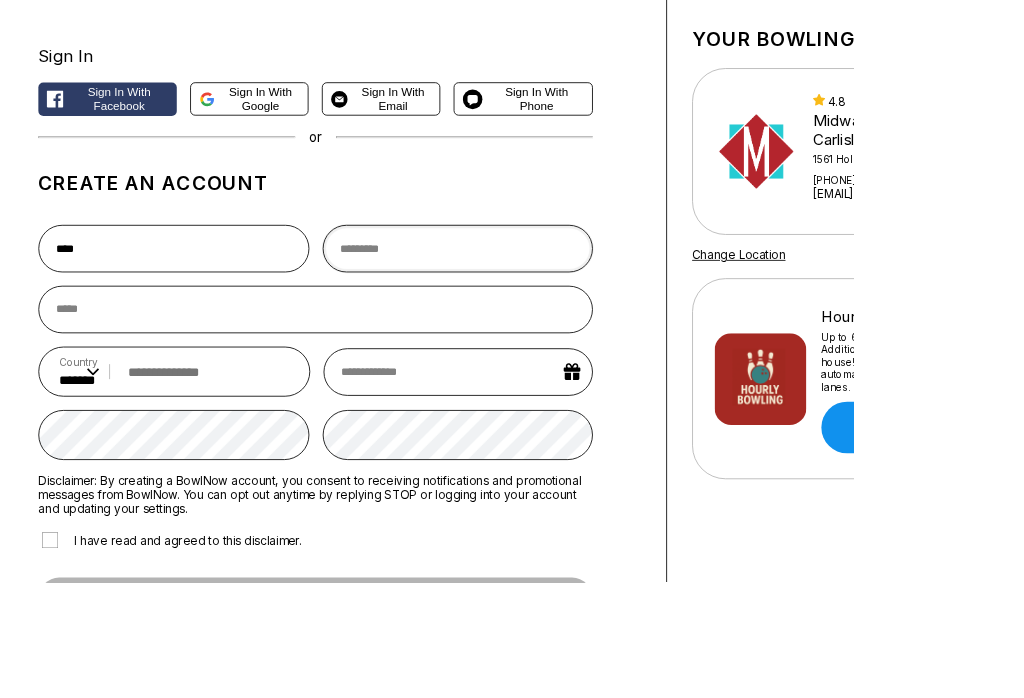 type on "******" 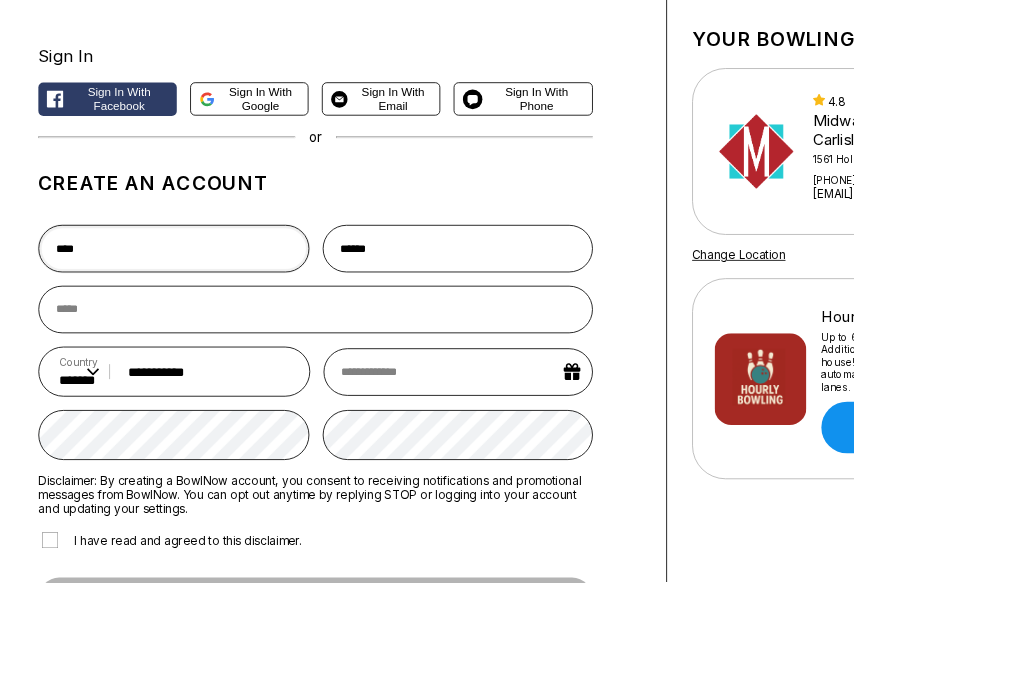 type on "**********" 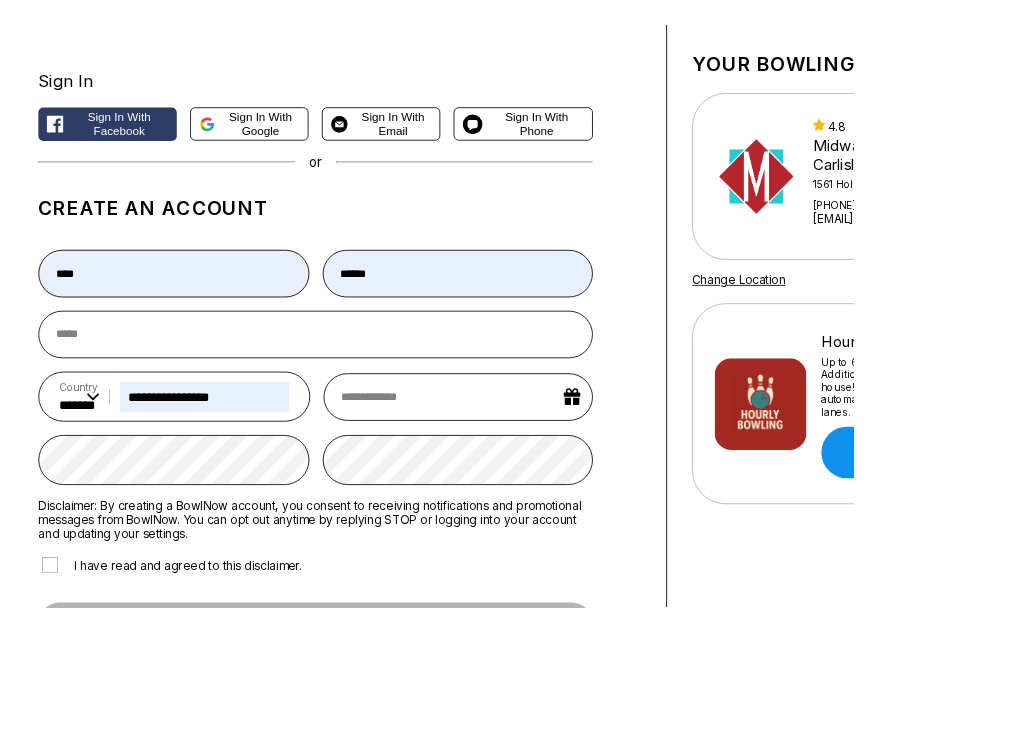scroll, scrollTop: 104, scrollLeft: 0, axis: vertical 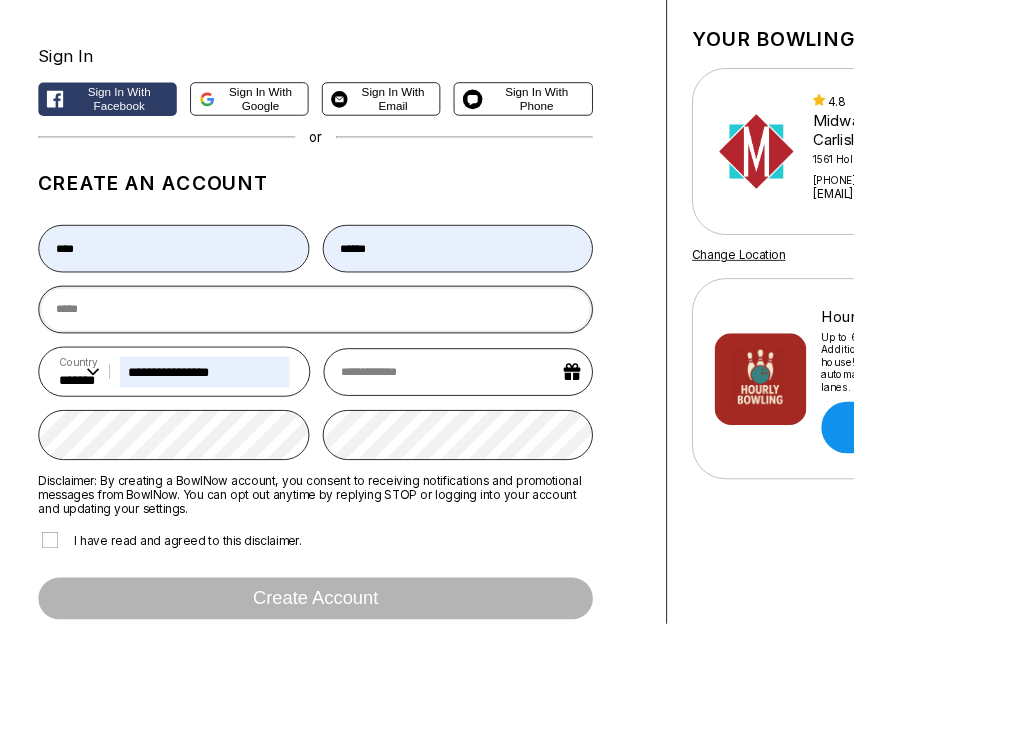 click at bounding box center (378, 371) 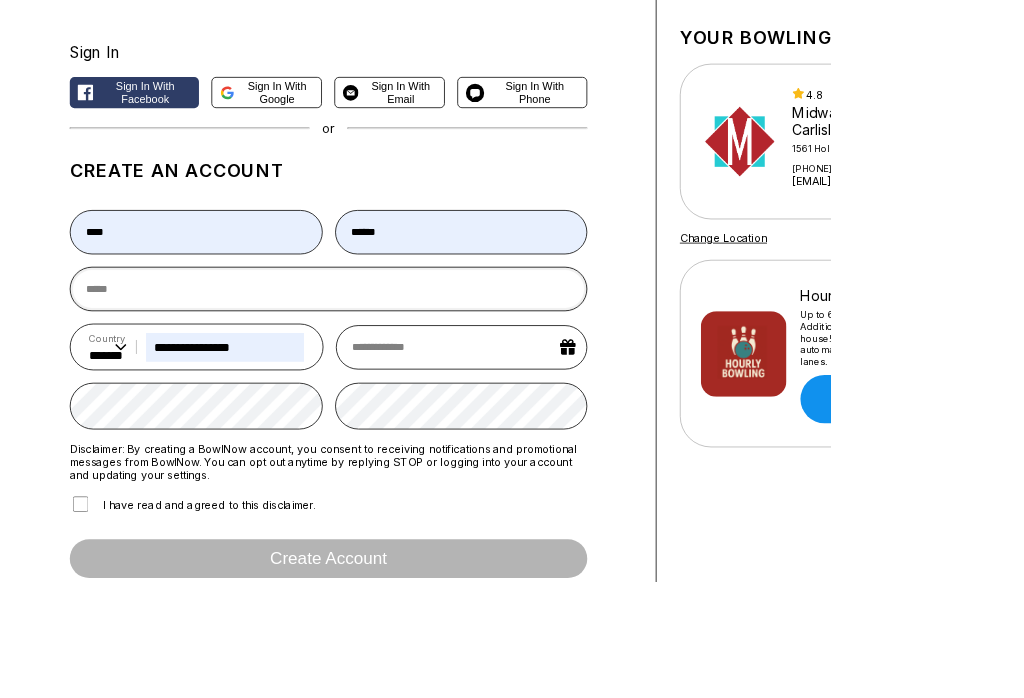 scroll, scrollTop: 104, scrollLeft: 0, axis: vertical 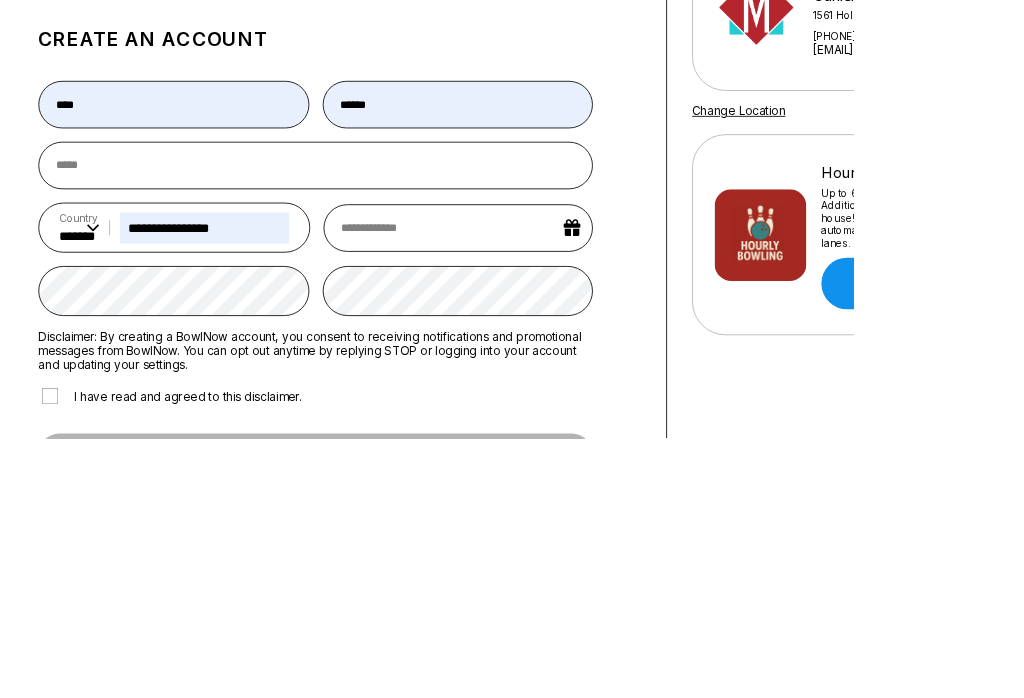 type on "**********" 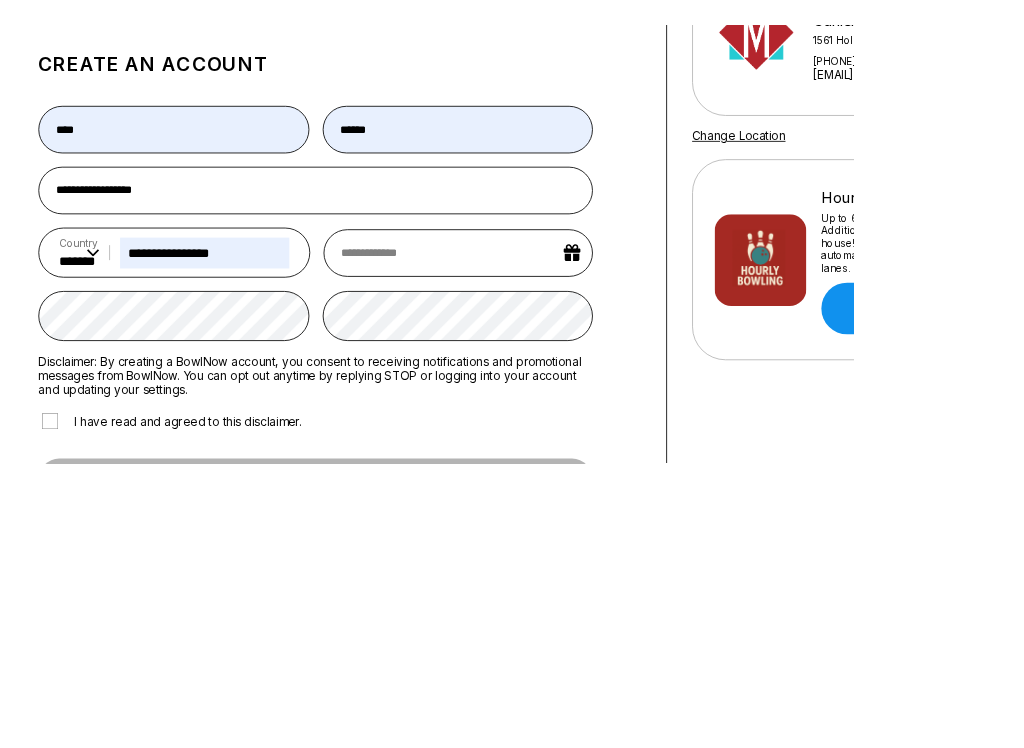 scroll, scrollTop: 277, scrollLeft: 0, axis: vertical 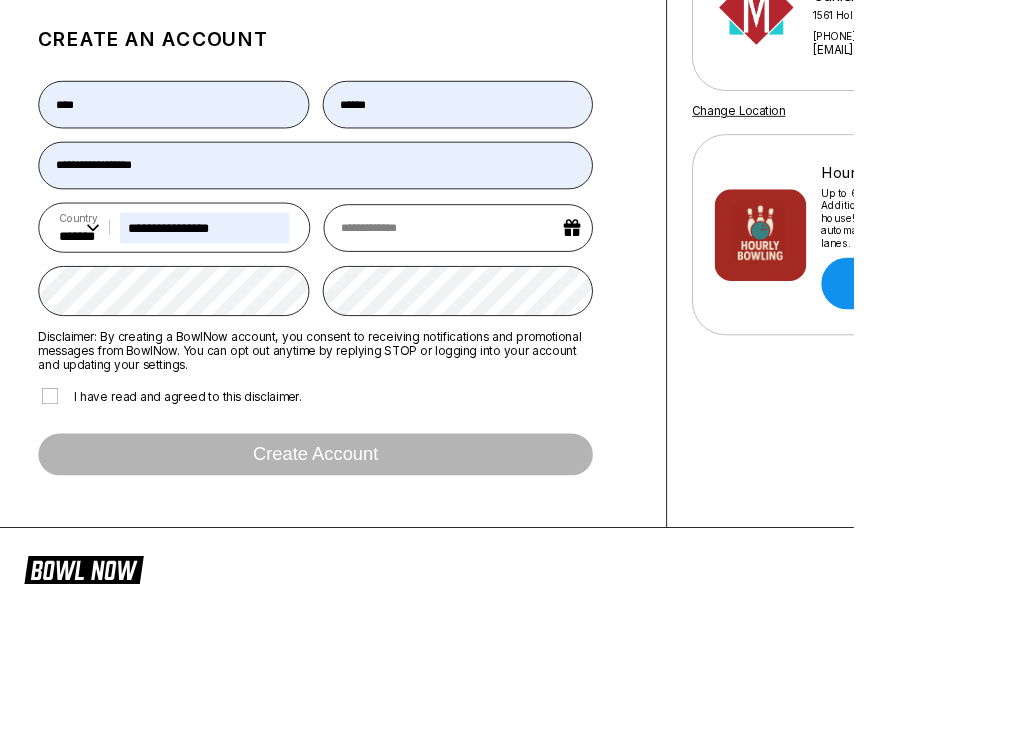 click at bounding box center [549, 273] 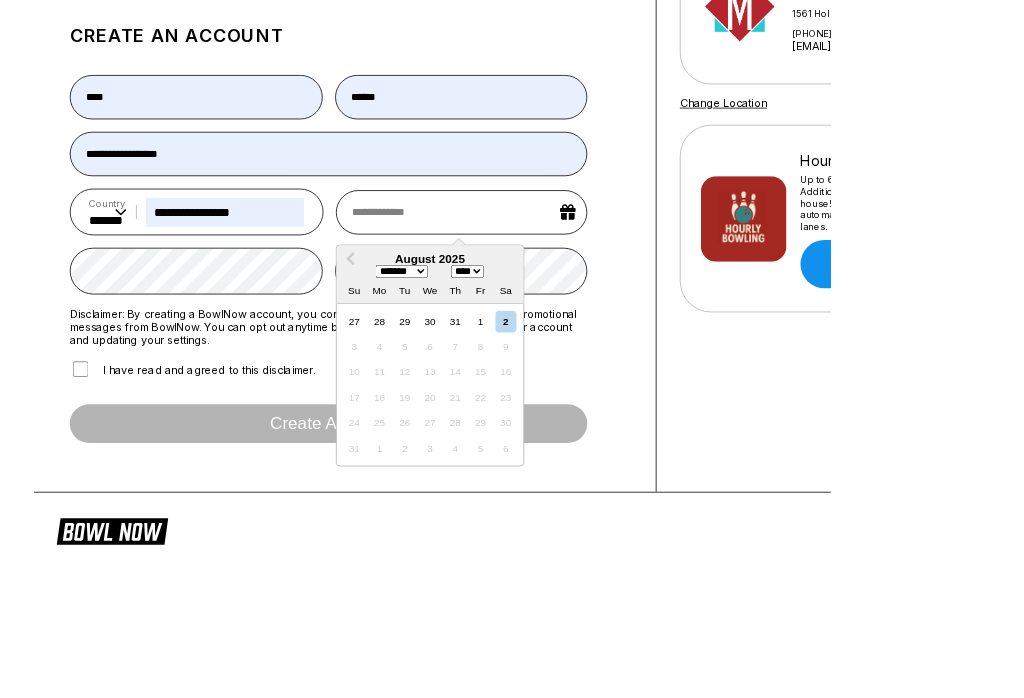 scroll, scrollTop: 277, scrollLeft: 0, axis: vertical 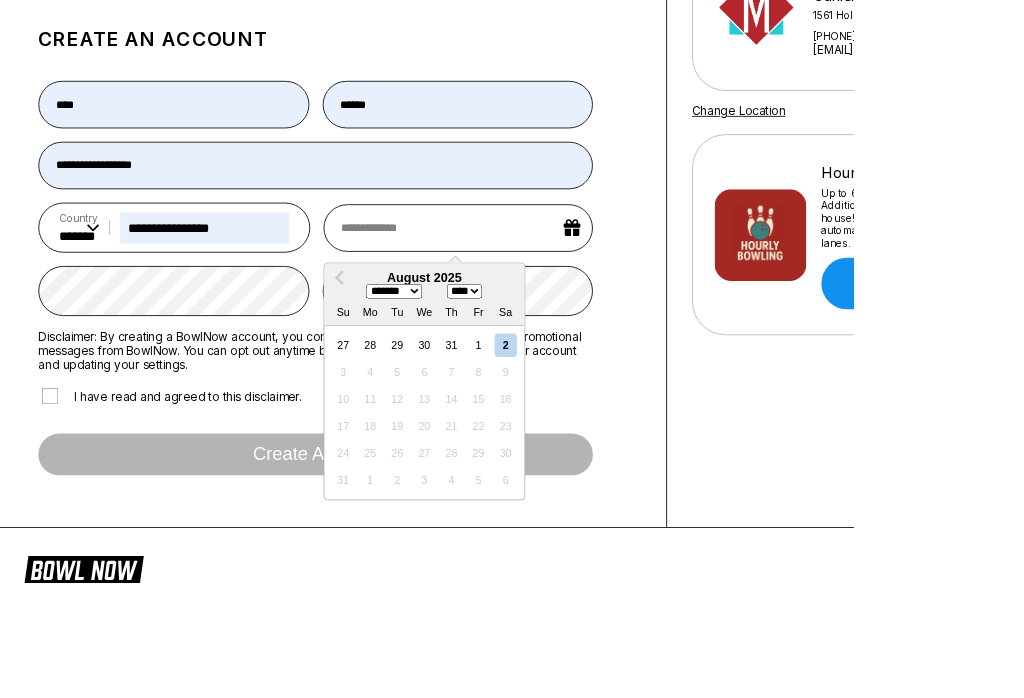 type on "*" 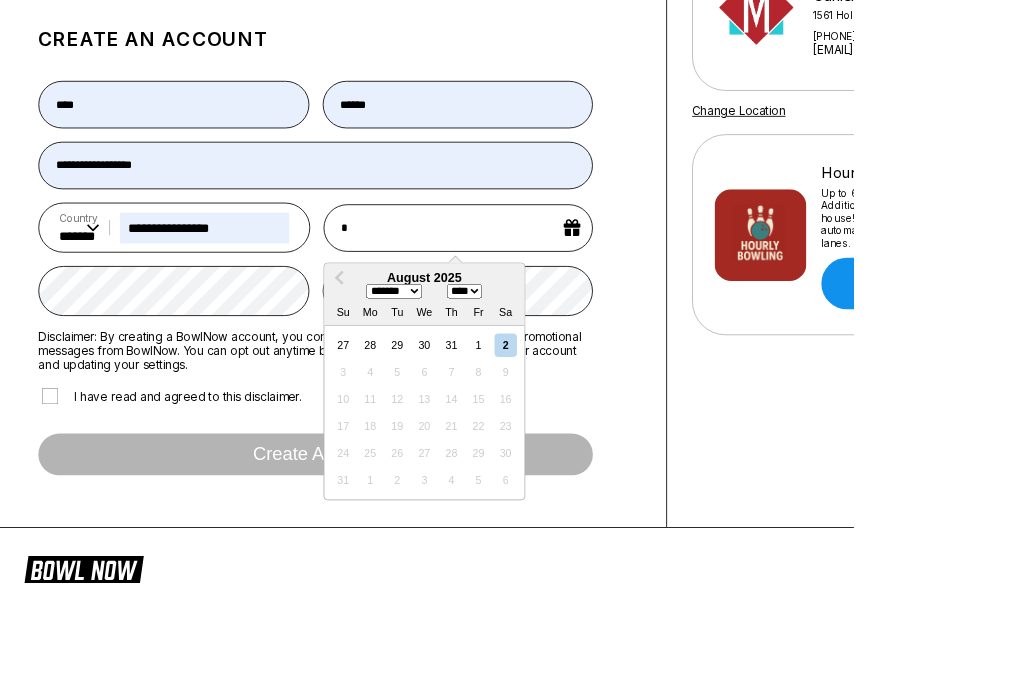 select on "*" 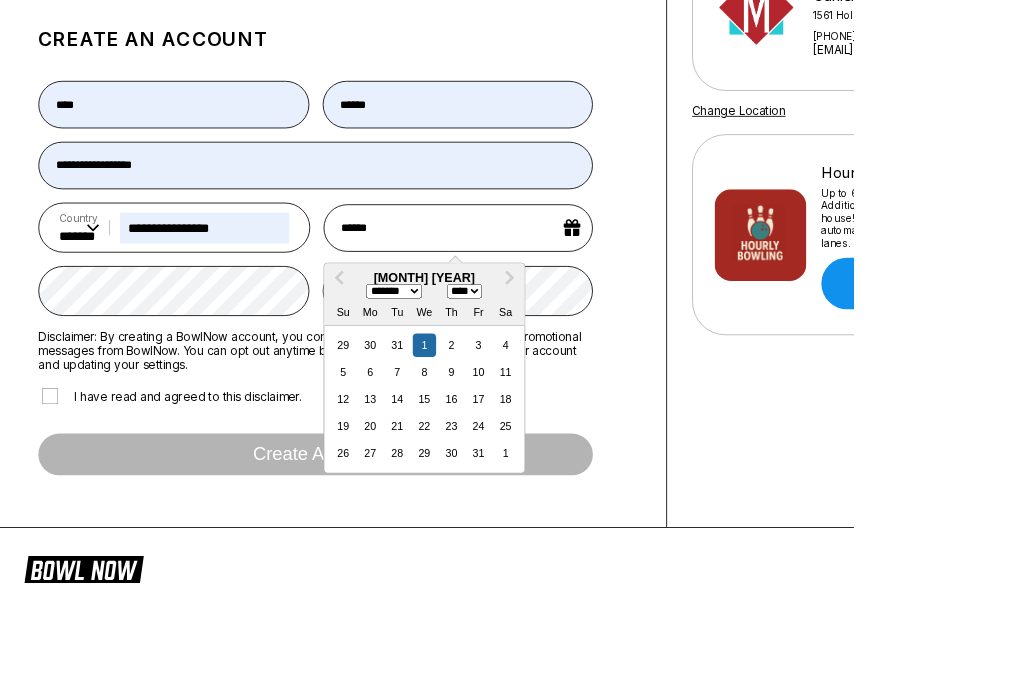type on "*******" 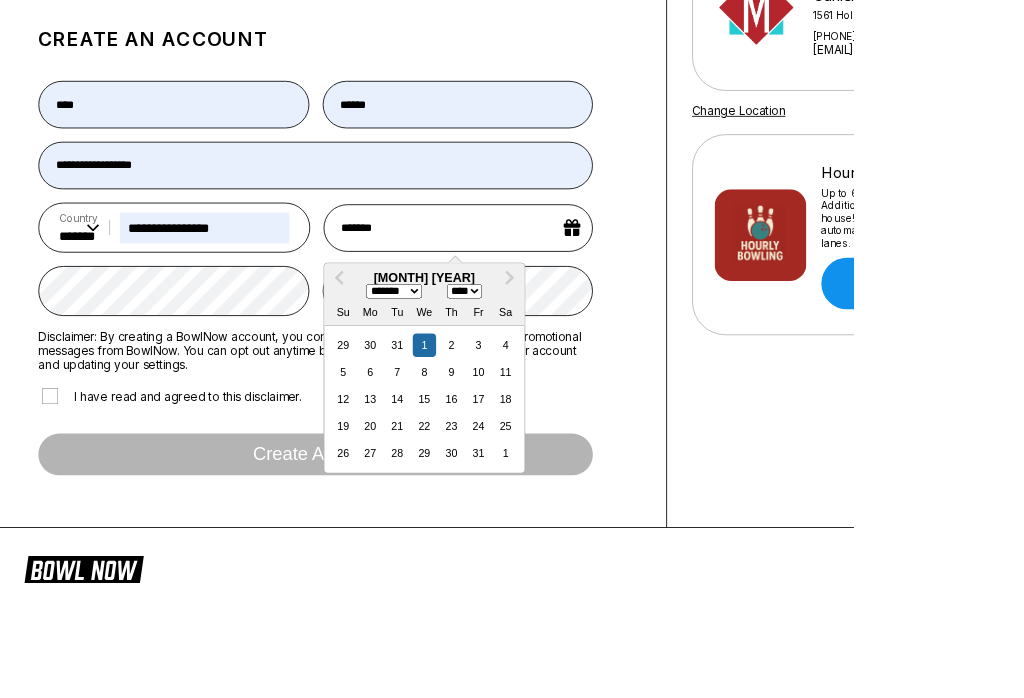 select on "**" 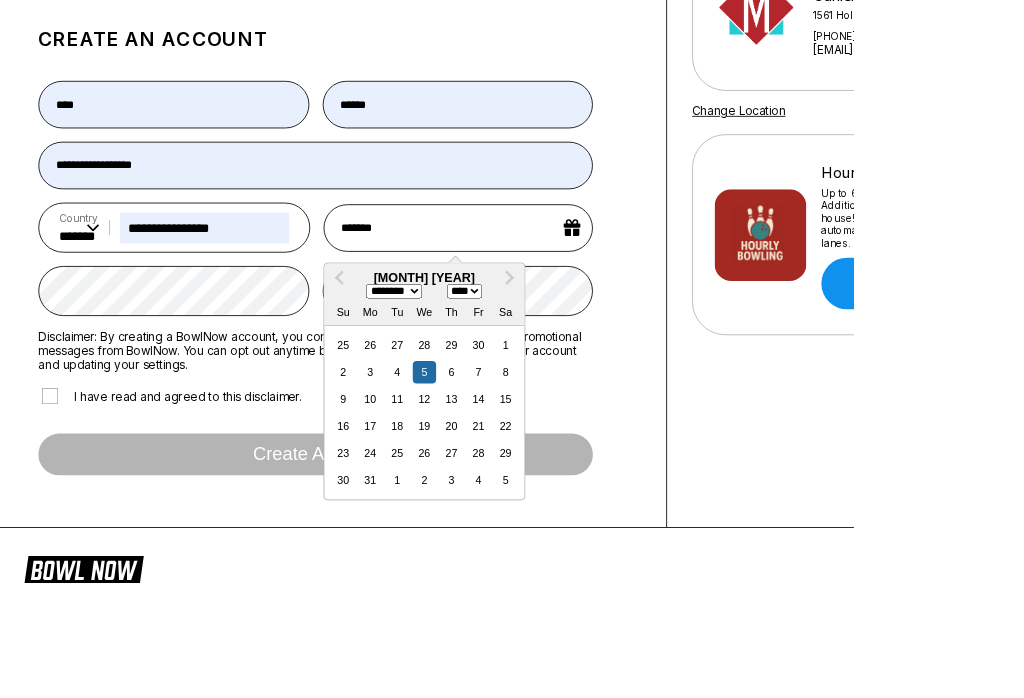 type on "********" 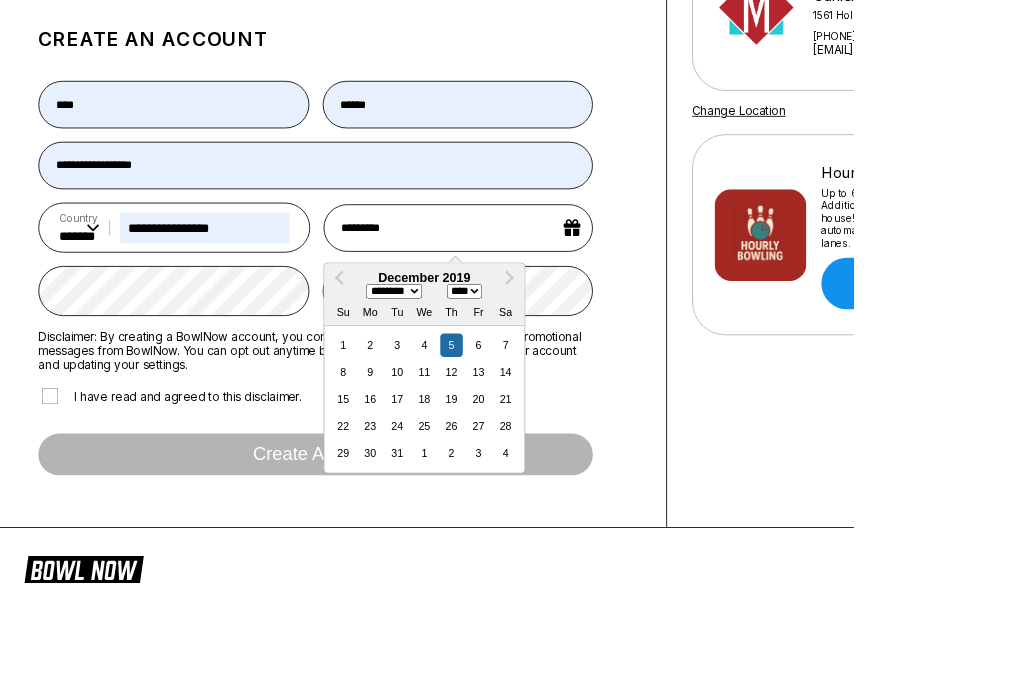type on "**********" 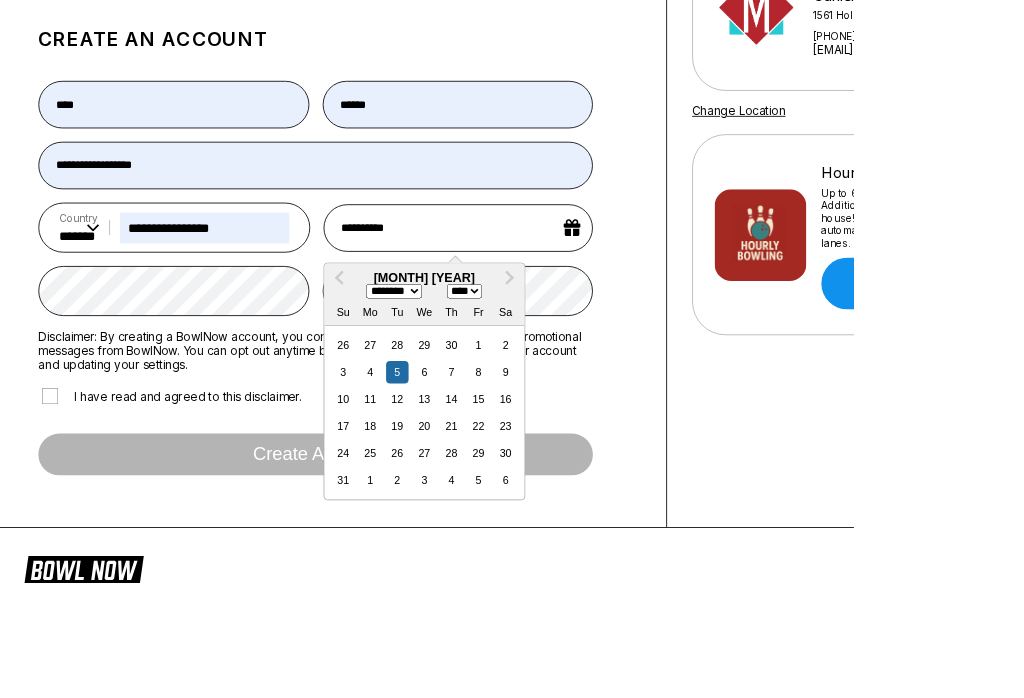 type on "**********" 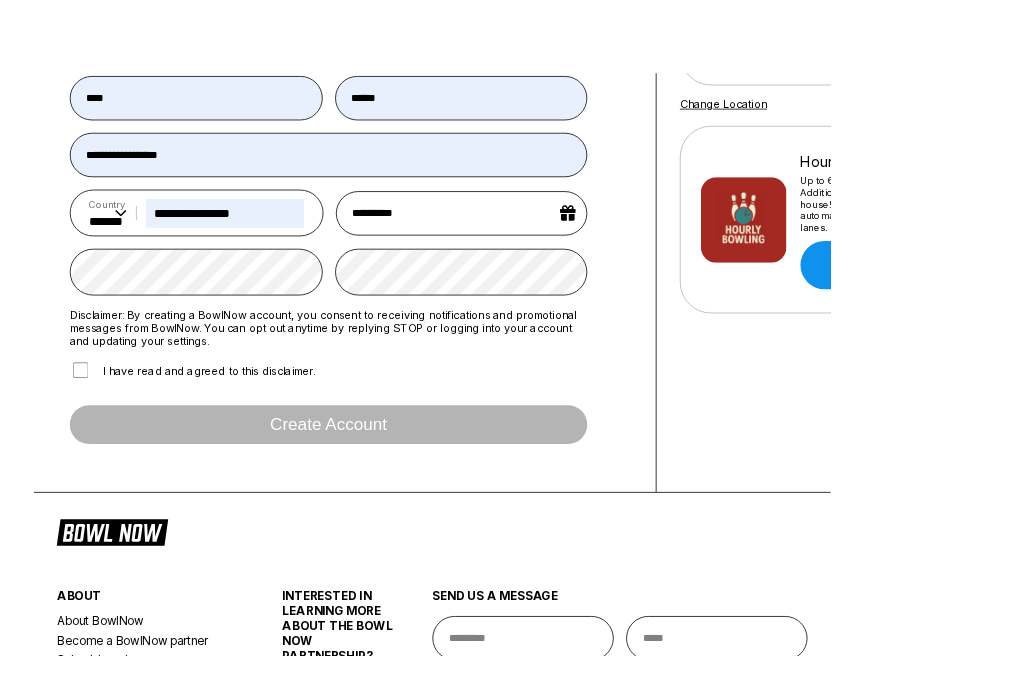 scroll, scrollTop: 386, scrollLeft: 0, axis: vertical 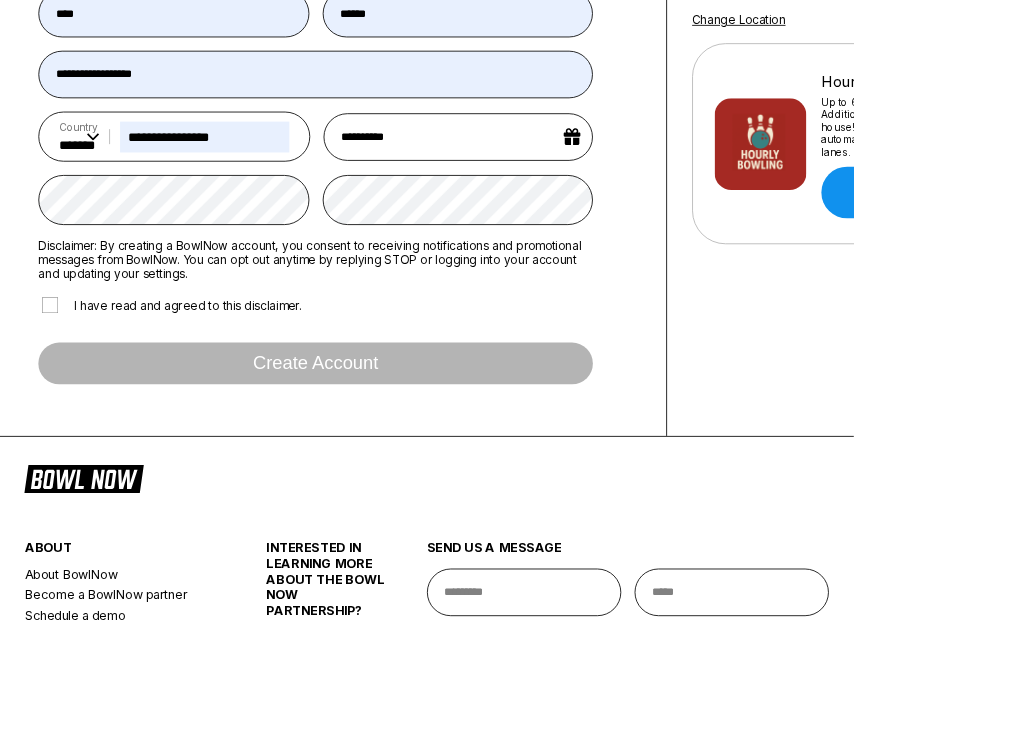 click on "**********" at bounding box center [549, 164] 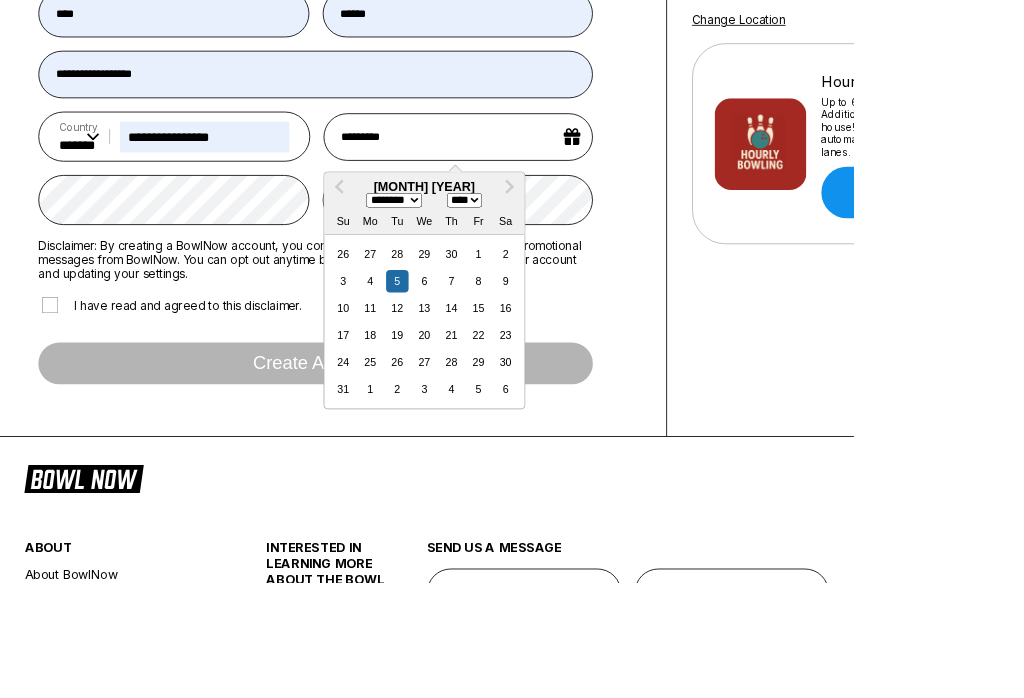 type on "**********" 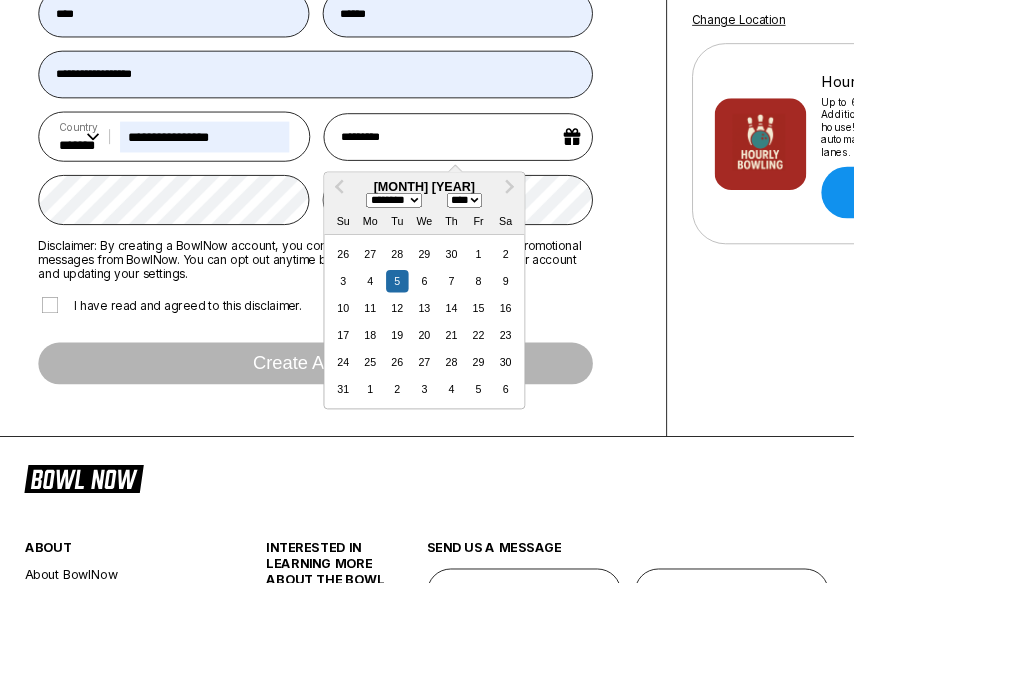 select on "****" 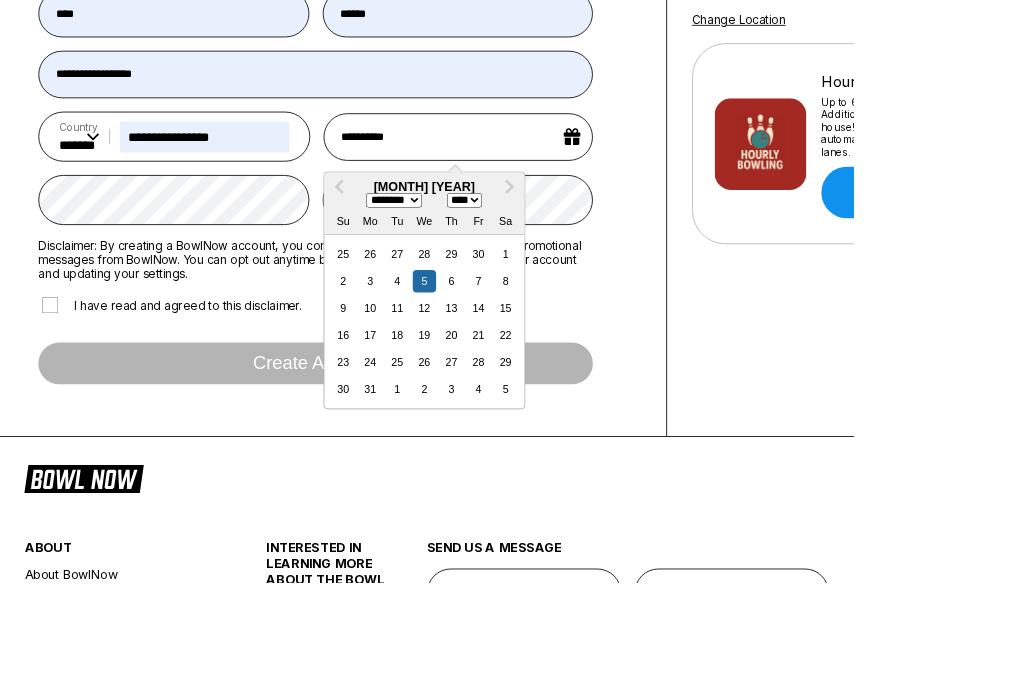 type on "**********" 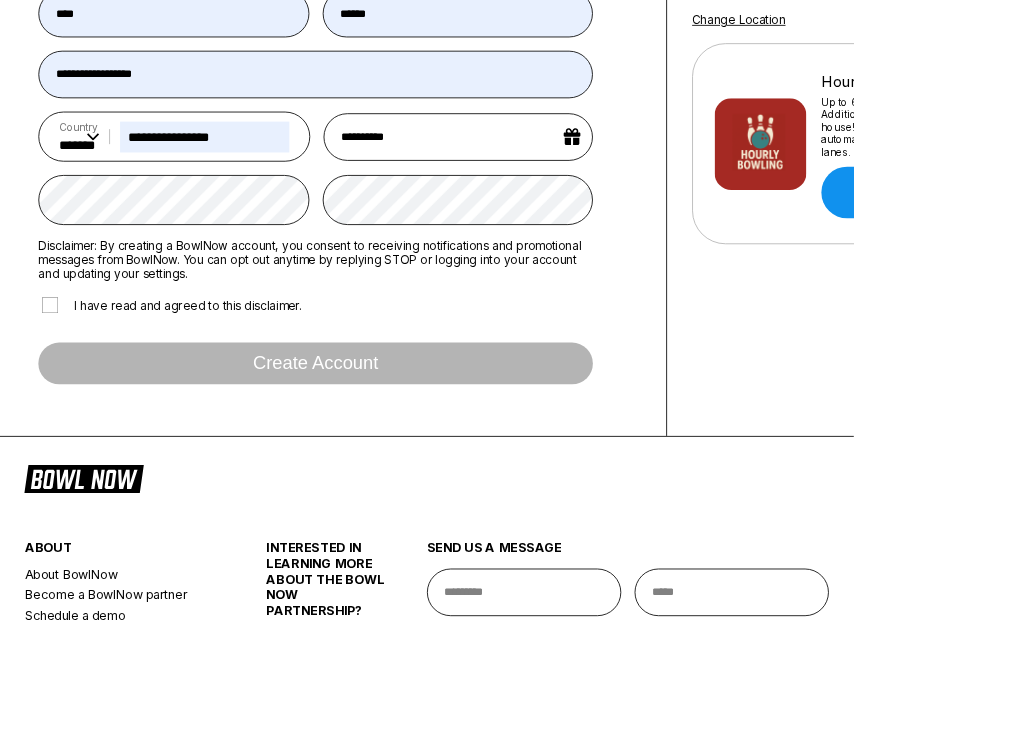 click on "Sign In Sign in with Facebook Sign in with Google Sign in with Email Sign in with Phone or Create an account [CREDITCARD] [CREDITCARD] [CREDITCARD] Country ** * *** ** * *** ** * *** ** * ** ** * * ** * * ** * *** ** * *** ** * *** ** * * ** * *** ** * ** ** * *** ** * *** ** * *** ** * *** ** * * ** * *** ** * *** ** * *** ** * ** ** * * ** * *** ** * *** ** * *** ** * *** ** * *** ** * *** ** * ** ** * *** ** * ** ** * * ** * * ** * *** ** * *** ** * *** ** * ** ** * *** ** * *** ** * ** ** * *** ** * *** ** * *** ** * *** ** * *** ** * ** ** * *** ** * ** ** * * ** * *** ** * *** ** * *** ** * *** ** * *** ** * *** ** * ** ** * *** ** * *** ** * *** ** * *** ** * *** ** * *** ** * ** ** * *** ** * ** ** * * ** * * ** * *** ** * *** ** * *** ** * ** ** * *** ** * *** ** * ** ** * *** ** * *** ** * *** ** * *** ** * *** ** * *** ** * ** ** * *** ** * ** ** * * ** * *** ** * *** ** * *** ** * *** ** * *** ** * *** ** * ** ** * *** ** * *** ** * *** ** * *** ** *" at bounding box center (400, 115) 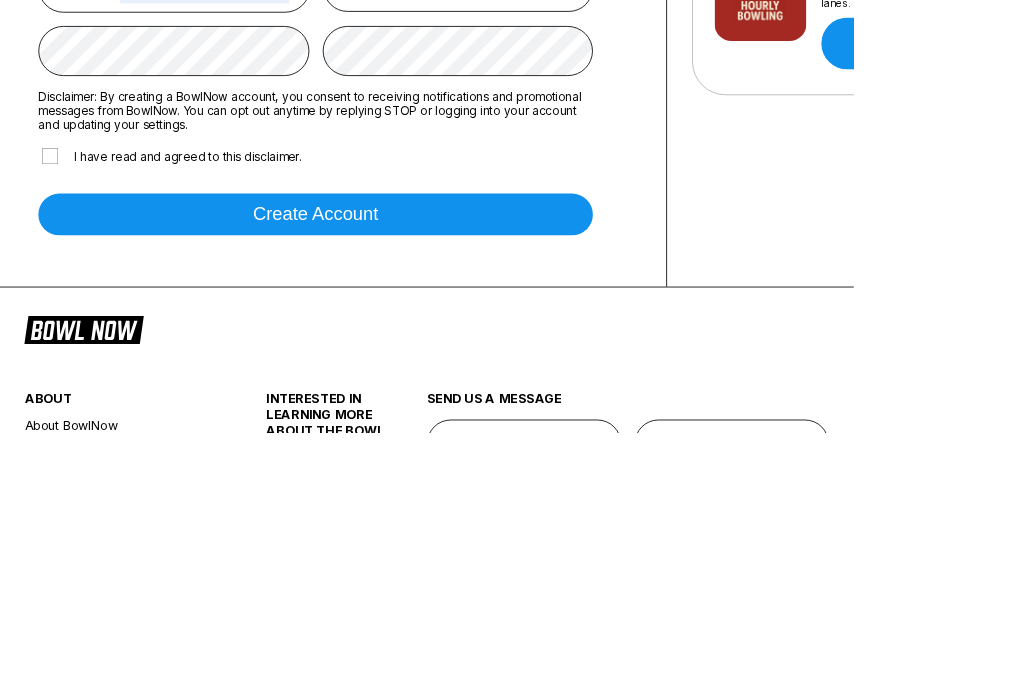 click on "Create account" at bounding box center [378, 436] 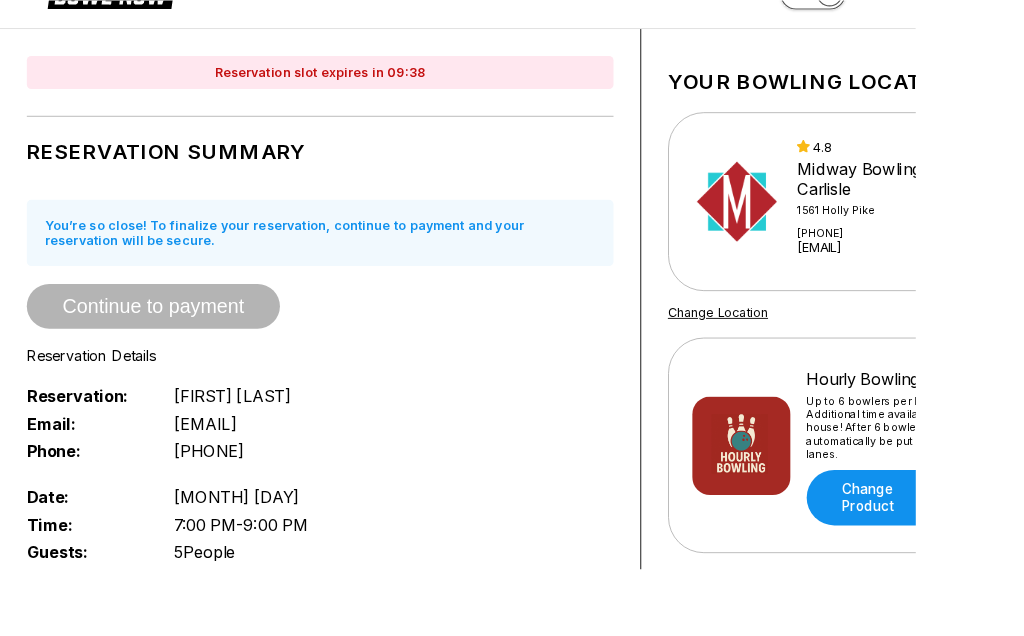 scroll, scrollTop: 0, scrollLeft: 0, axis: both 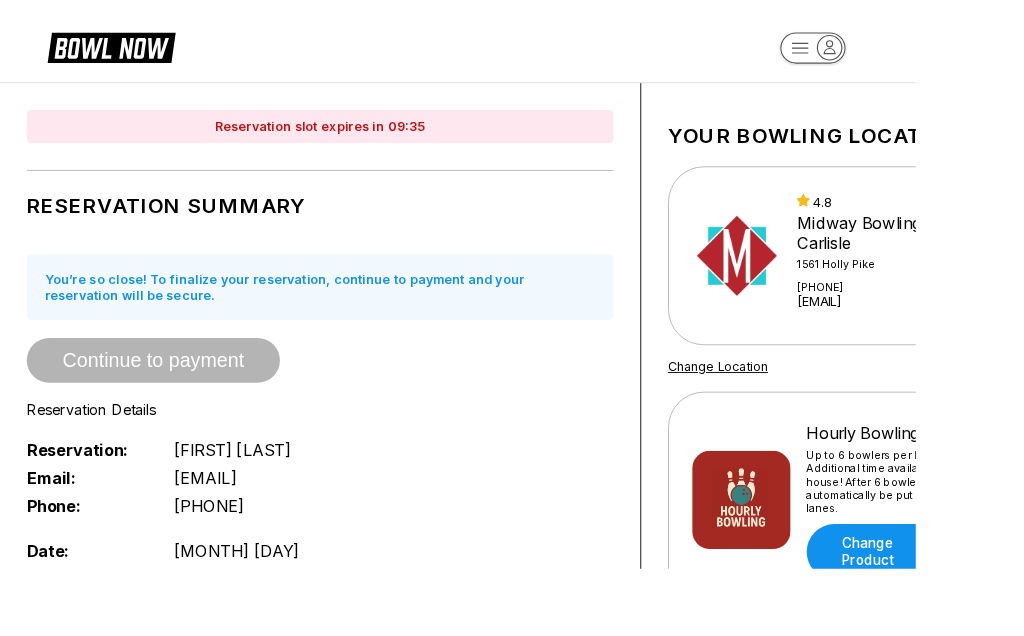 click on "Change Product" at bounding box center (995, 617) 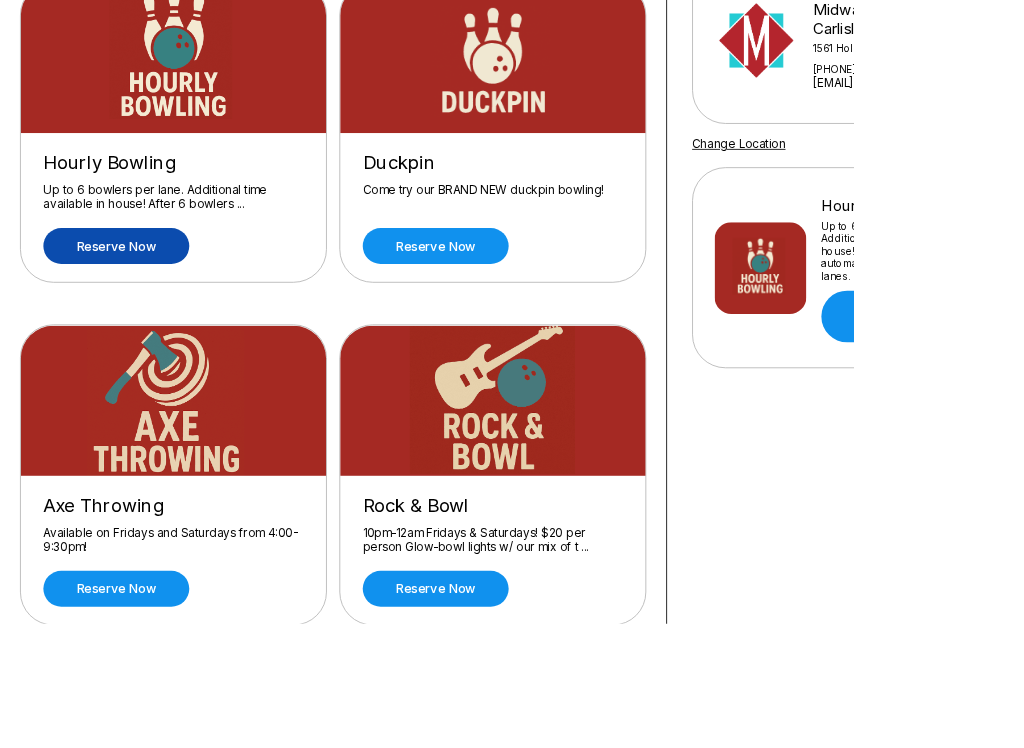 click on "Reserve now" at bounding box center [522, 705] 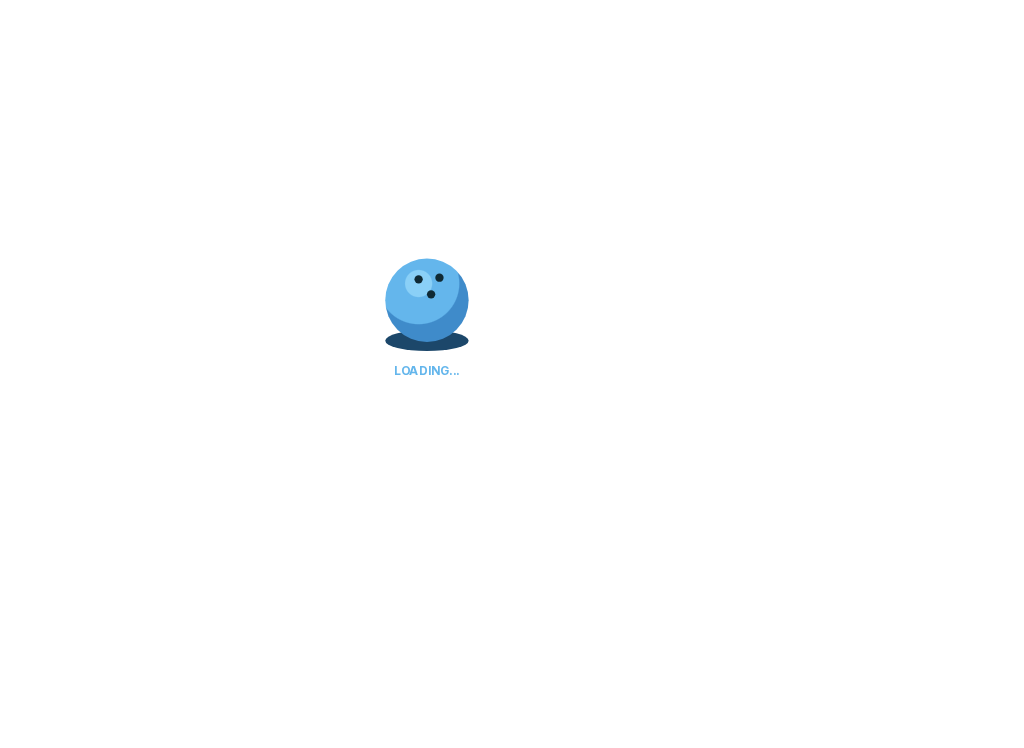 scroll, scrollTop: 0, scrollLeft: 0, axis: both 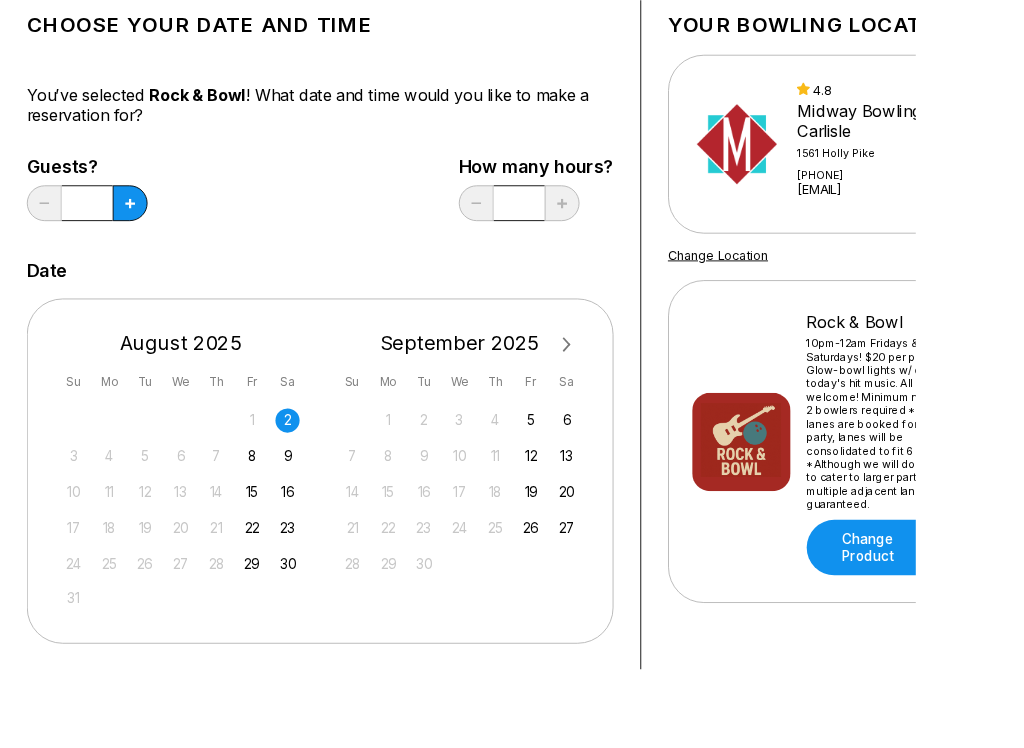 click at bounding box center [145, 227] 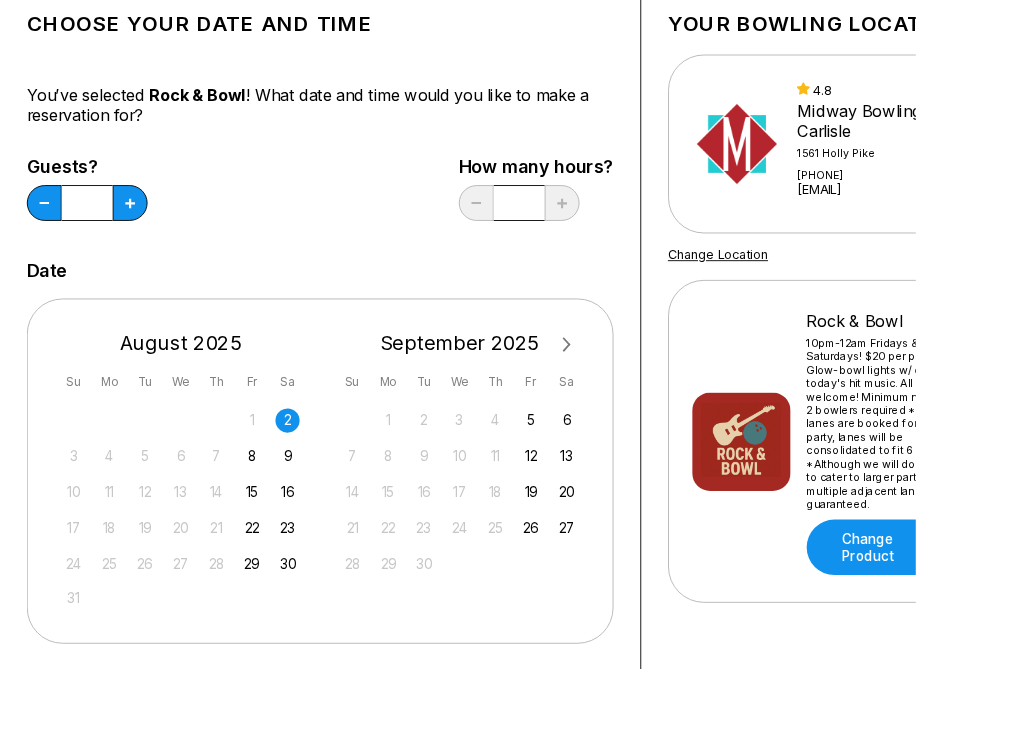 click at bounding box center (145, 227) 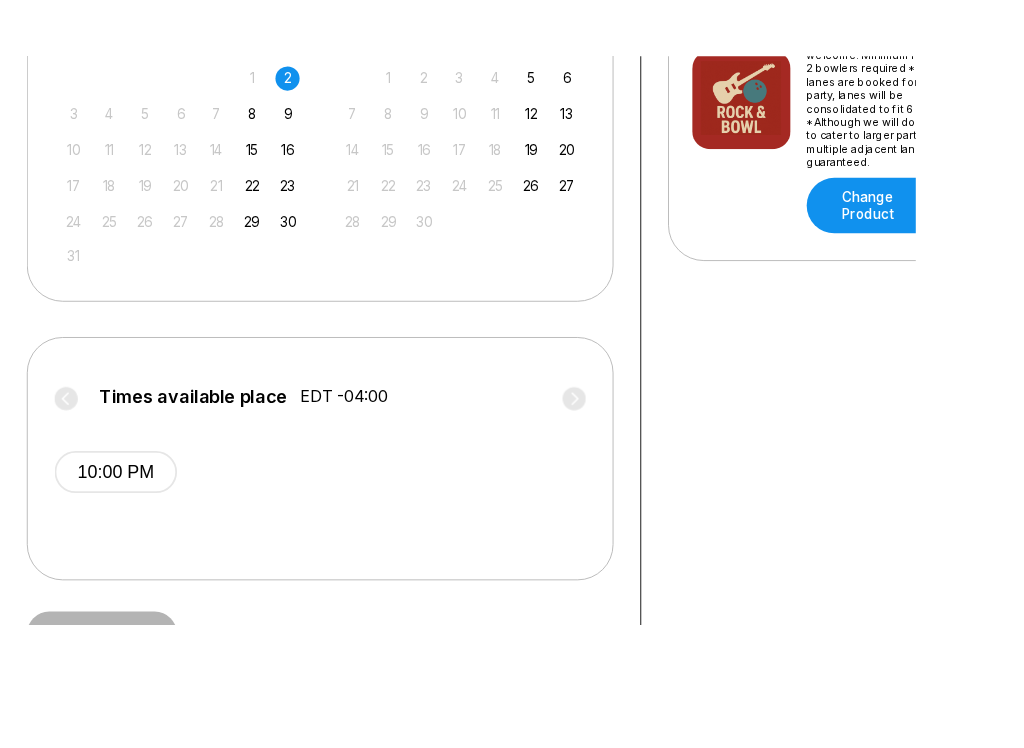 scroll, scrollTop: 570, scrollLeft: 0, axis: vertical 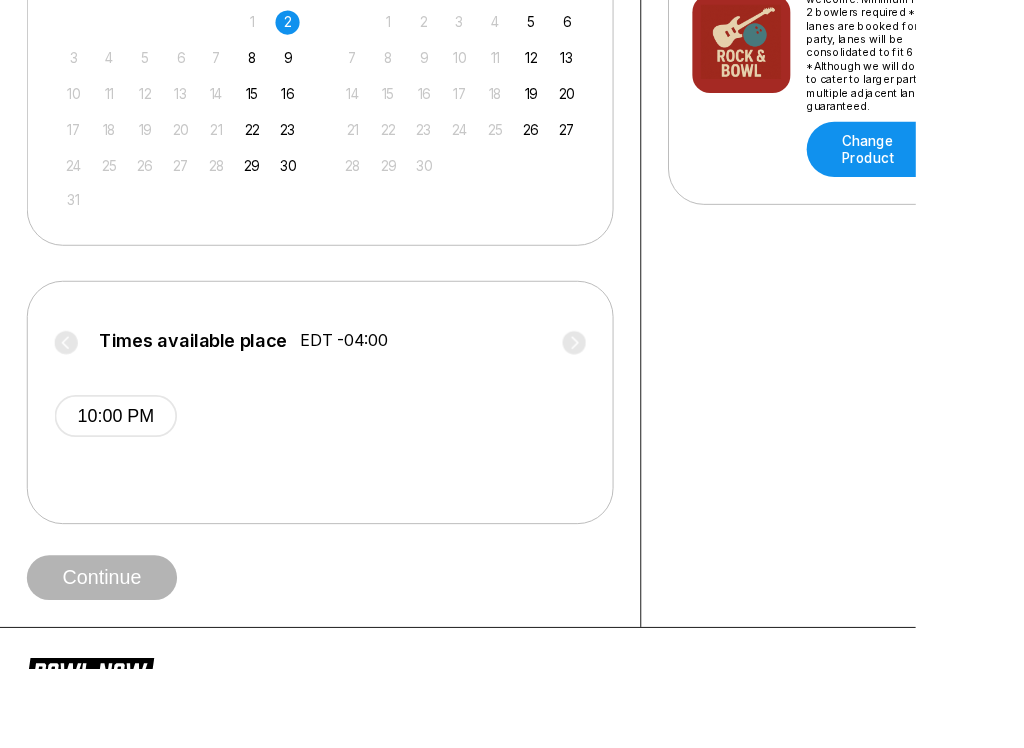 click on "10:00 PM" at bounding box center [129, 465] 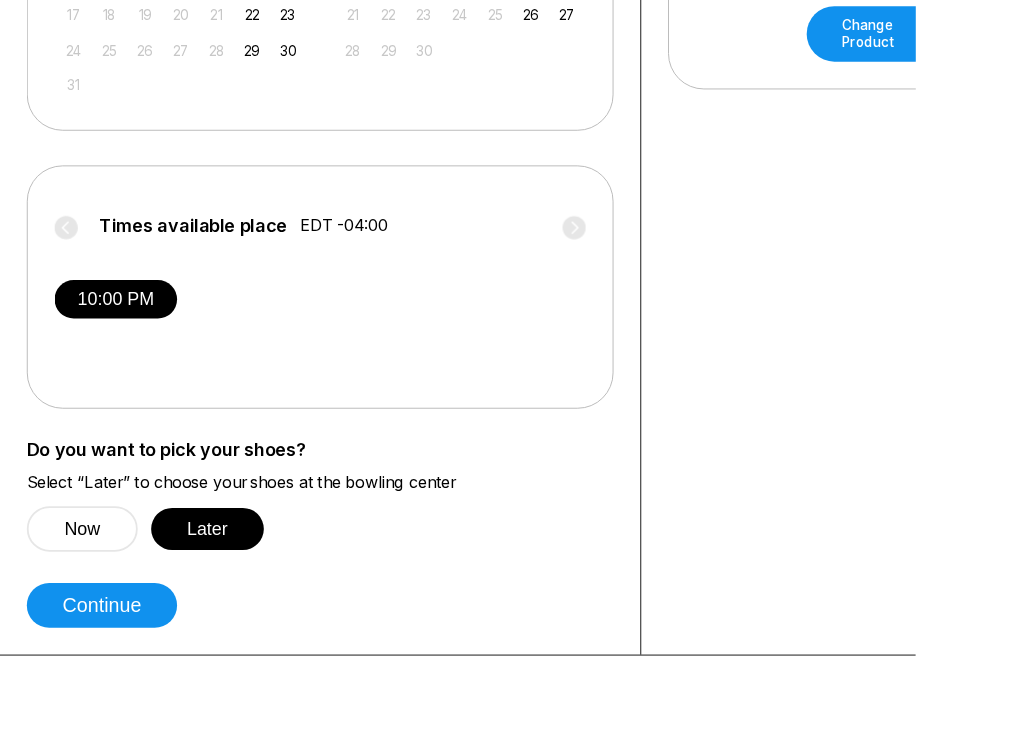 scroll, scrollTop: 701, scrollLeft: 0, axis: vertical 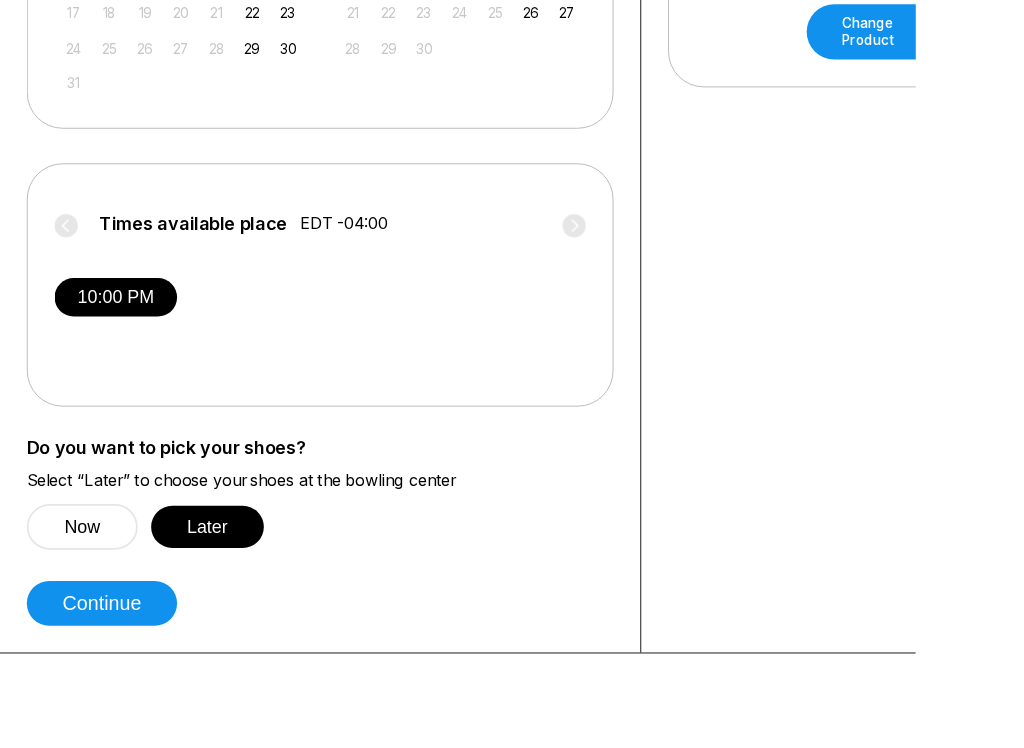click on "Later" at bounding box center [232, 589] 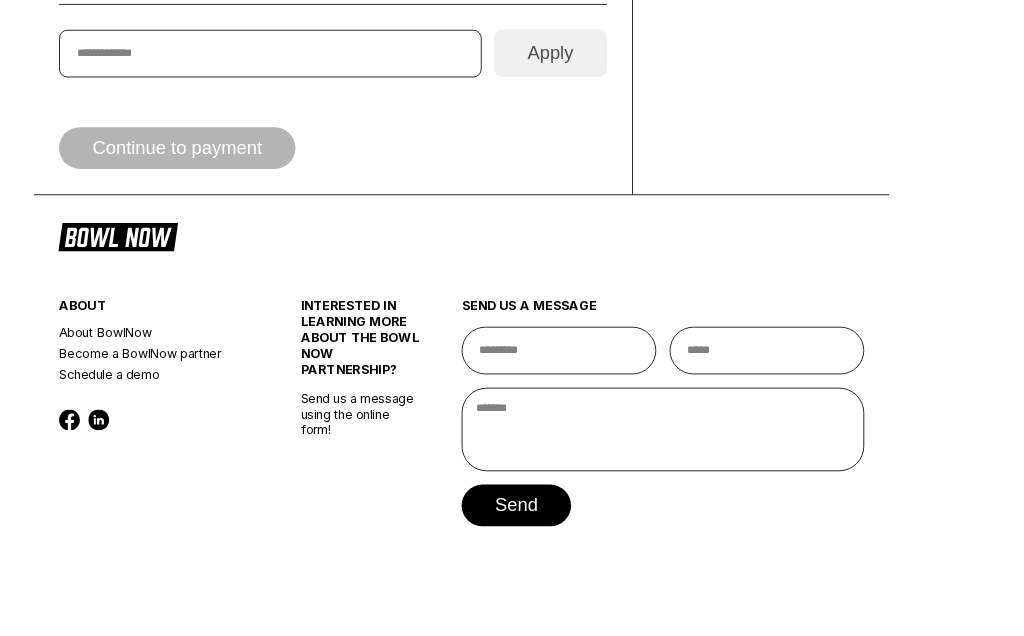 scroll, scrollTop: 1240, scrollLeft: 0, axis: vertical 